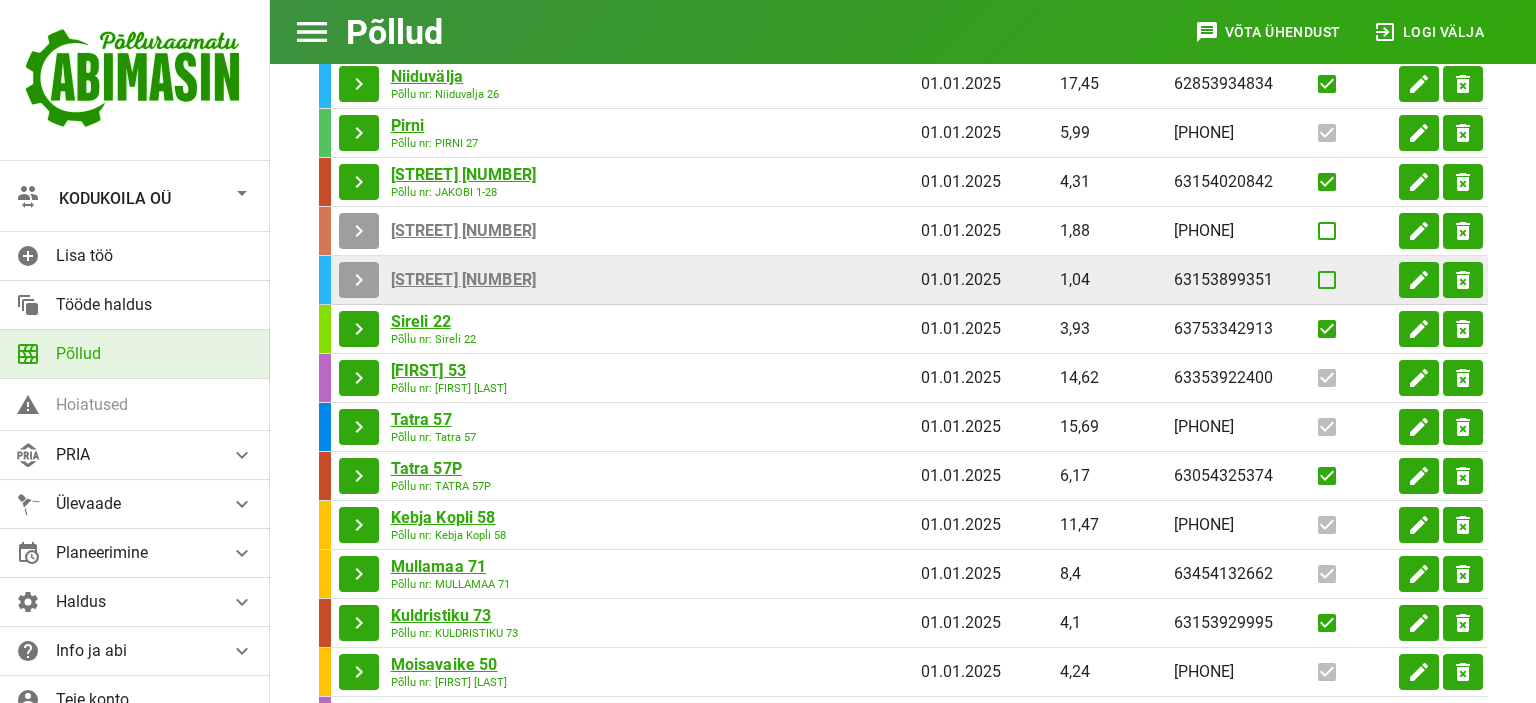 scroll, scrollTop: 528, scrollLeft: 0, axis: vertical 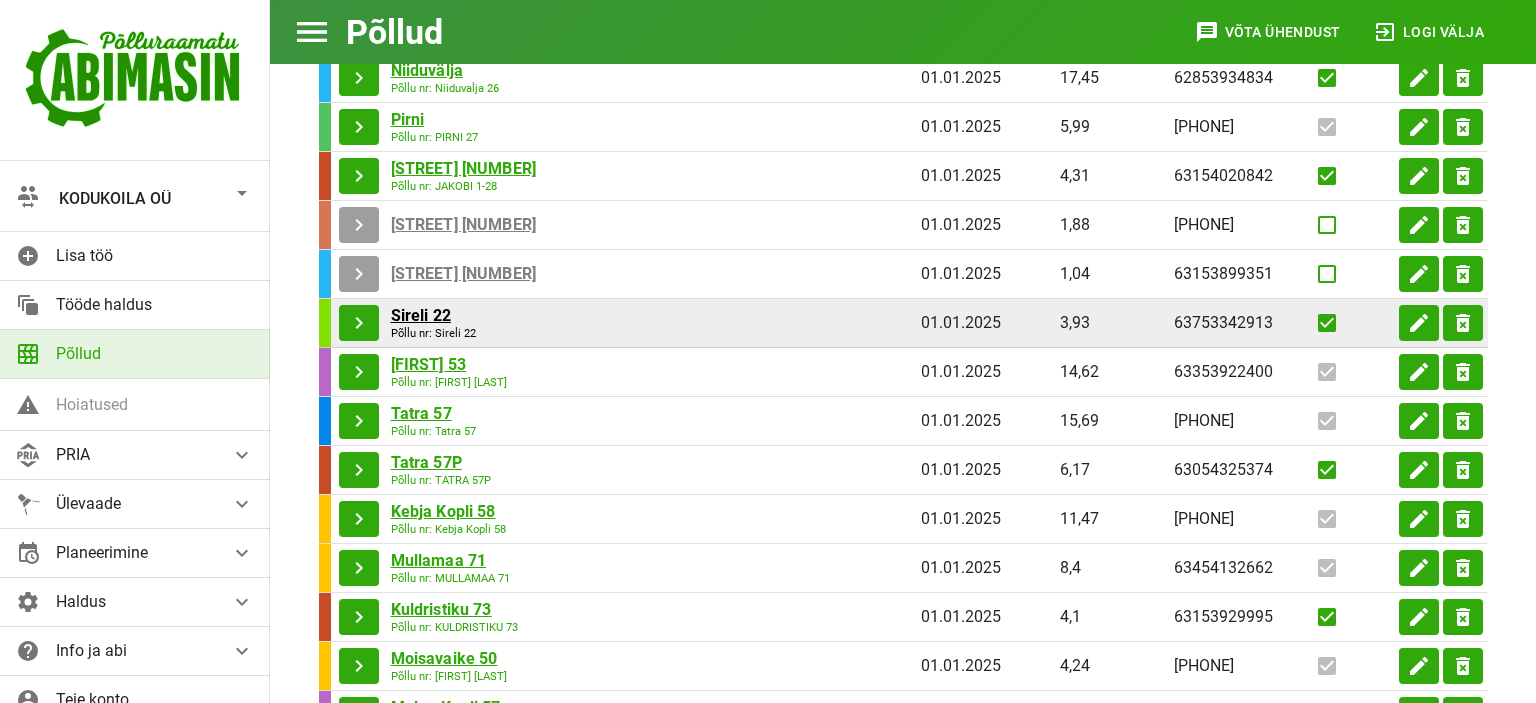 click on "Sireli 22" at bounding box center (428, 22) 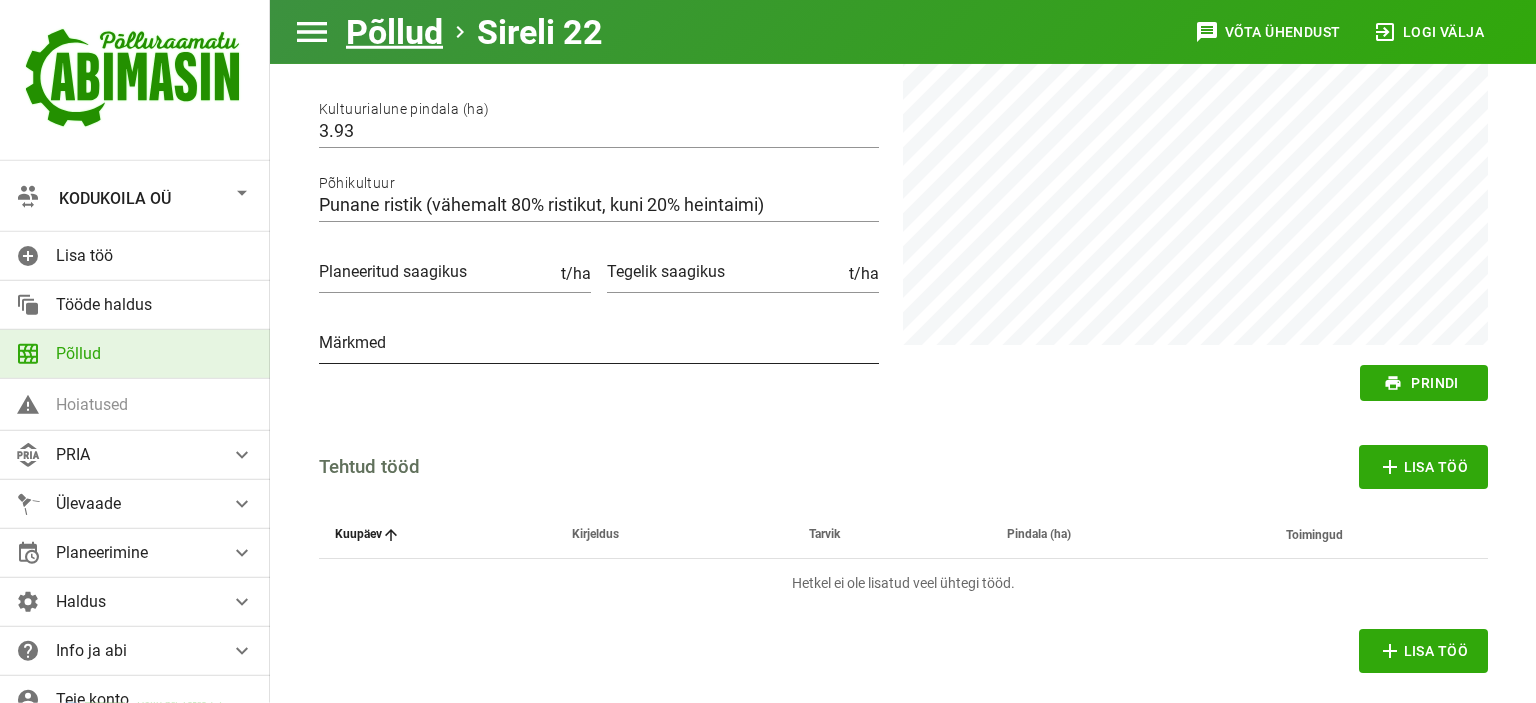 scroll, scrollTop: 316, scrollLeft: 0, axis: vertical 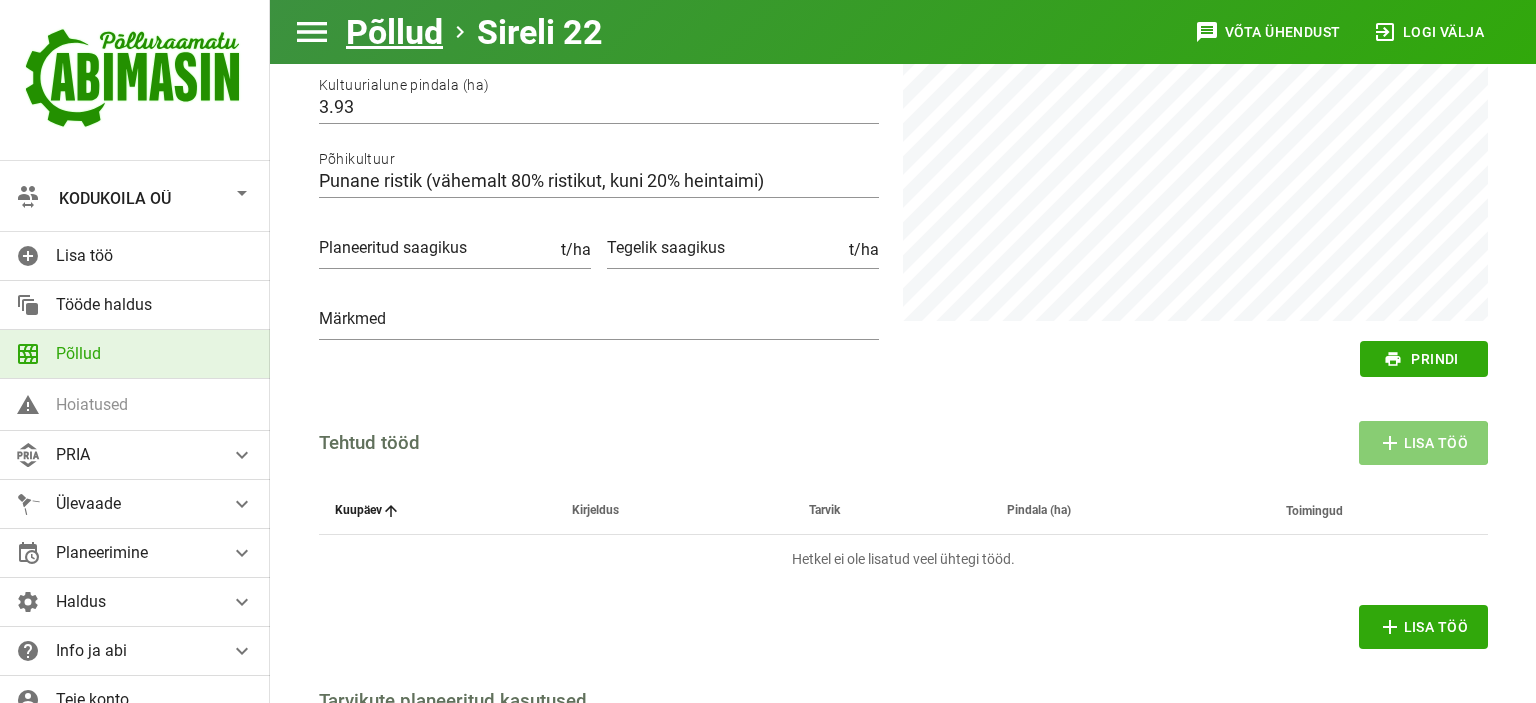 click on "add  Lisa töö" at bounding box center [1423, 443] 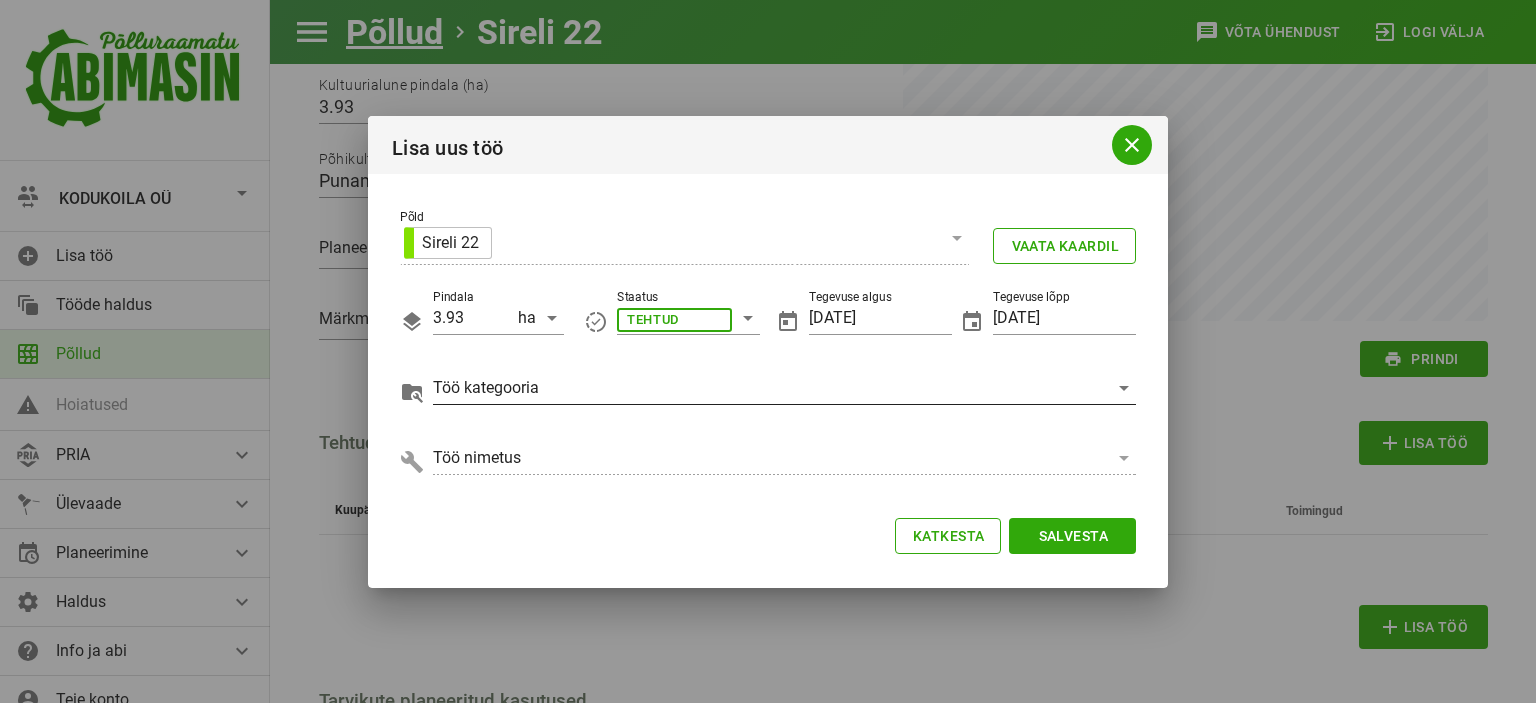 click at bounding box center [748, 318] 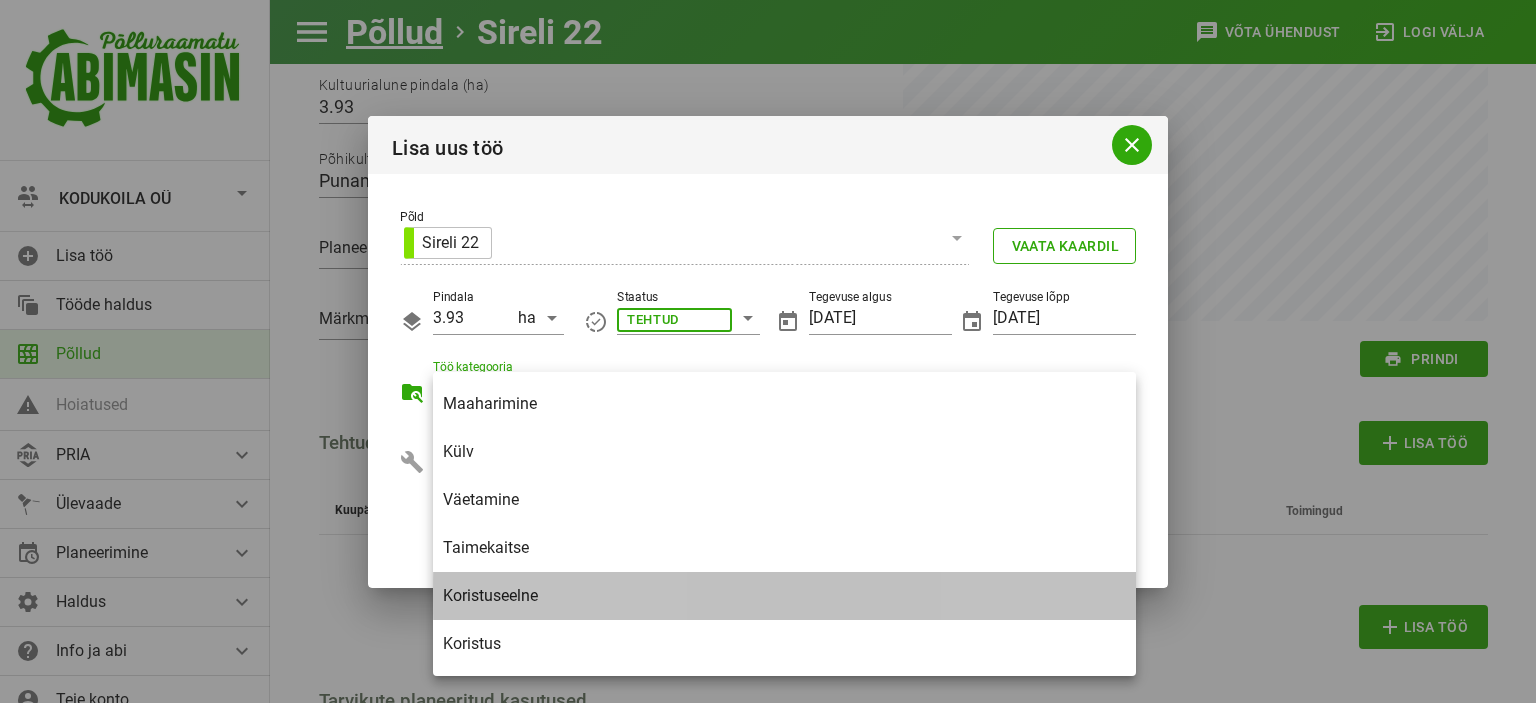 click on "Koristuseelne" at bounding box center [784, 596] 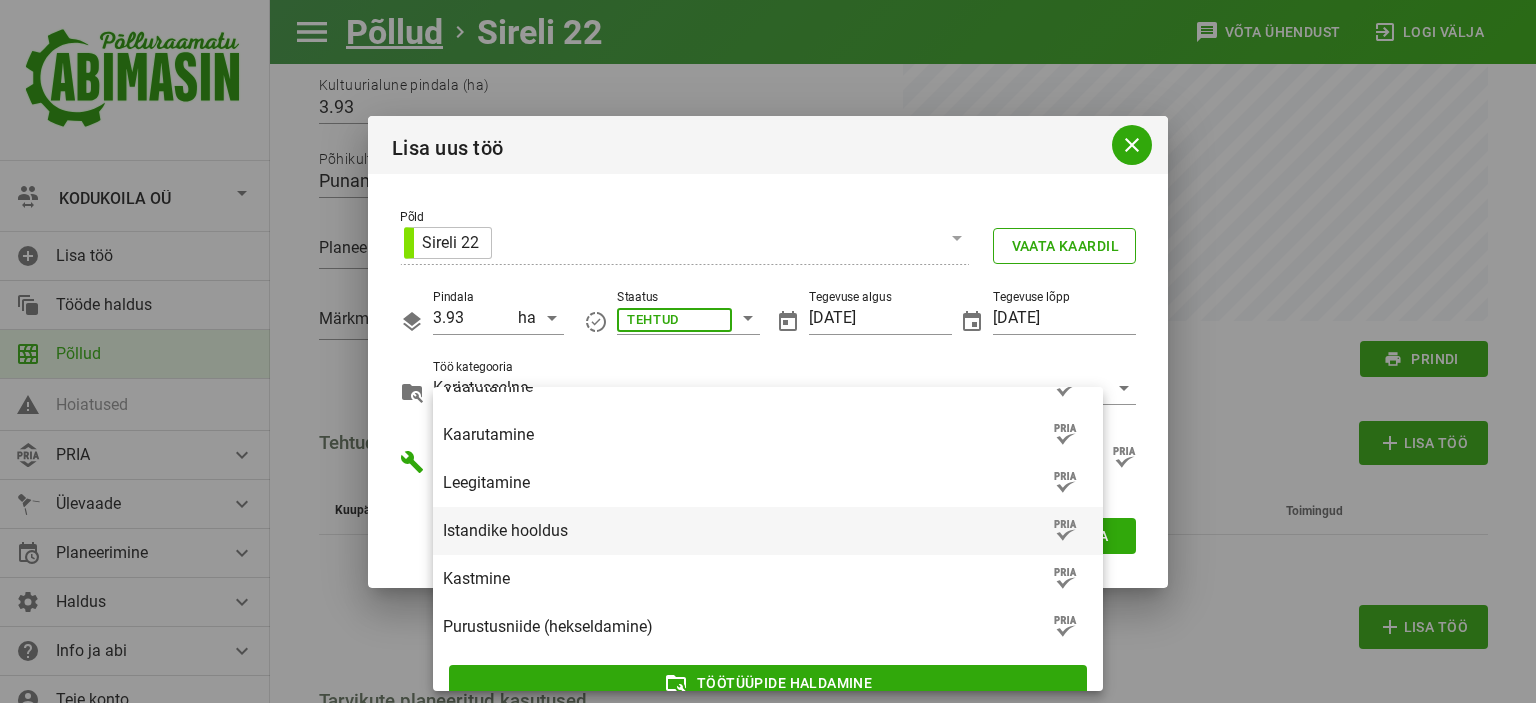 scroll, scrollTop: 210, scrollLeft: 0, axis: vertical 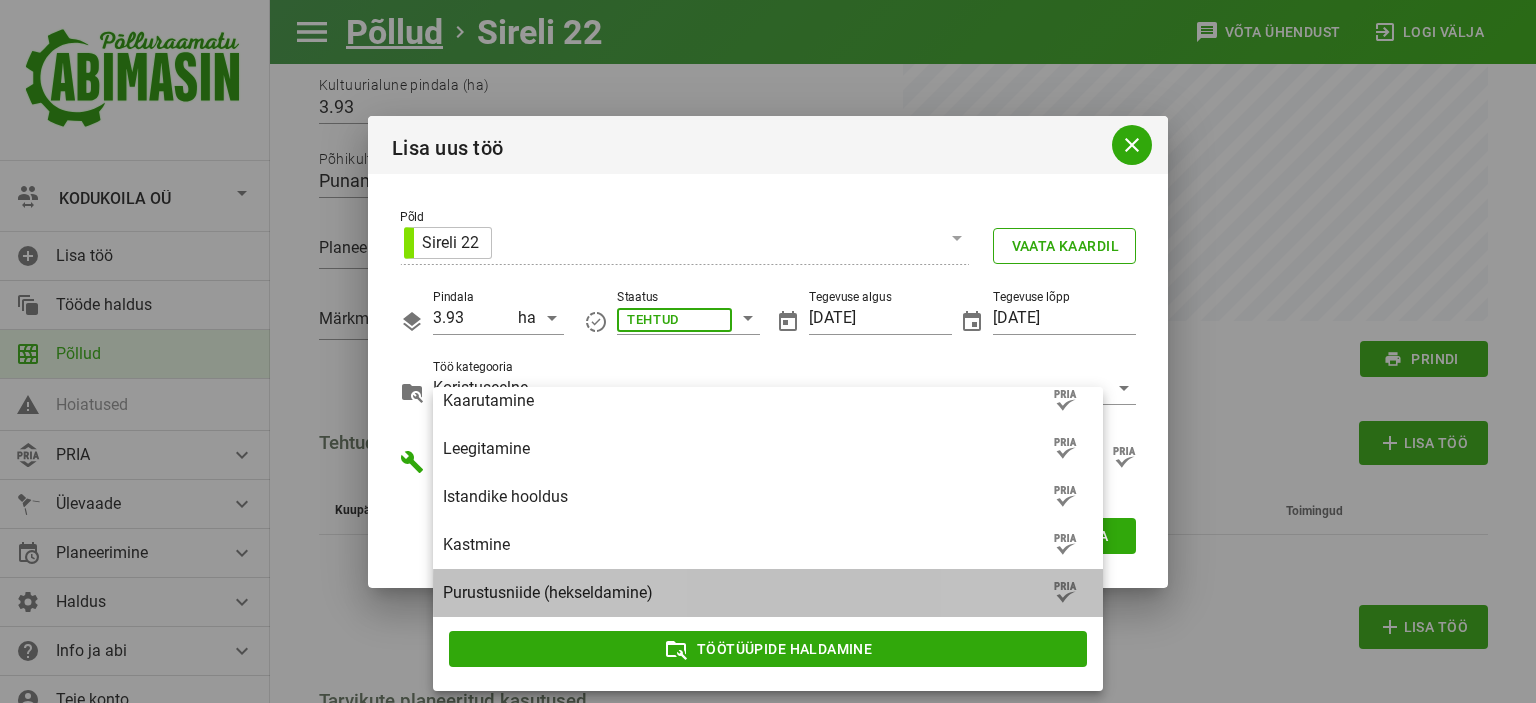 click on "Purustusniide (hekseldamine)" at bounding box center [746, 593] 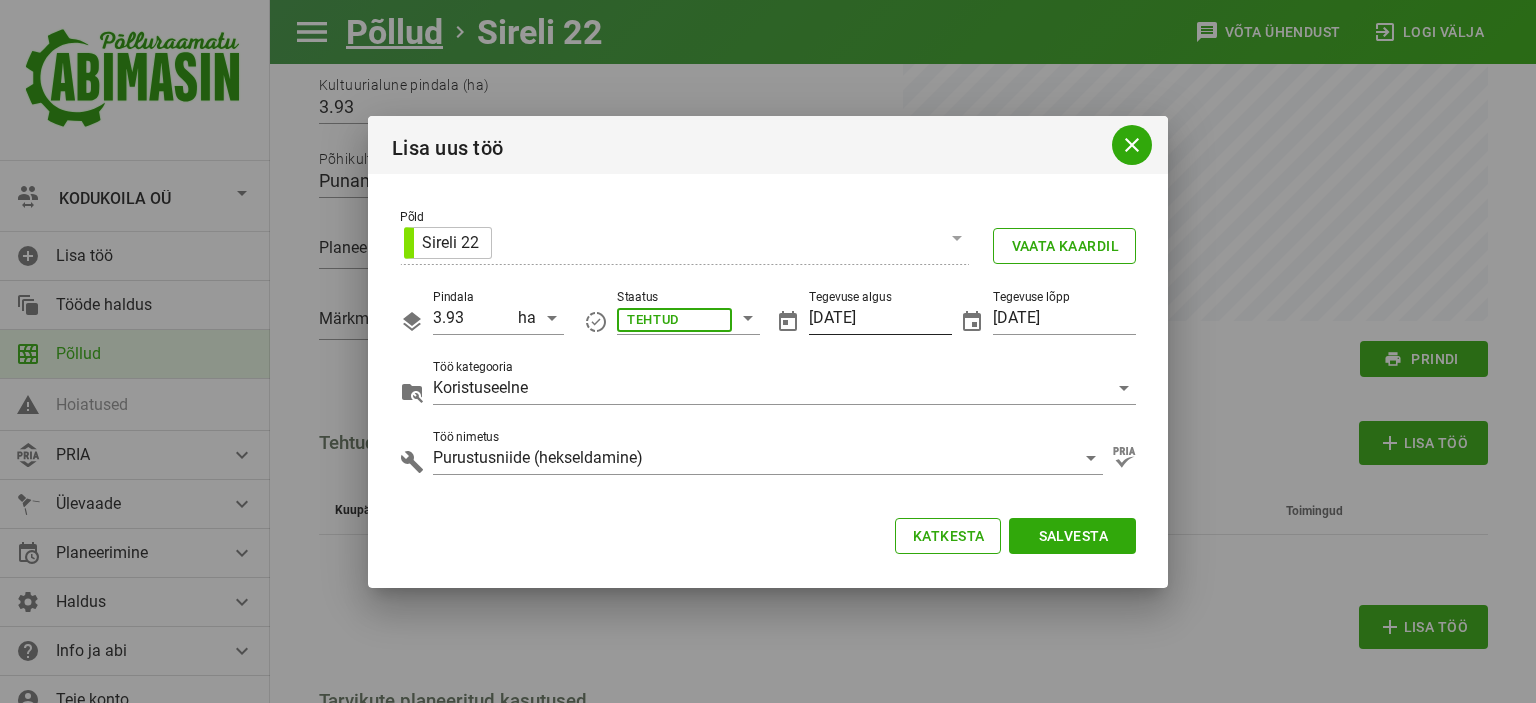 click on "[DATE]" at bounding box center (880, 318) 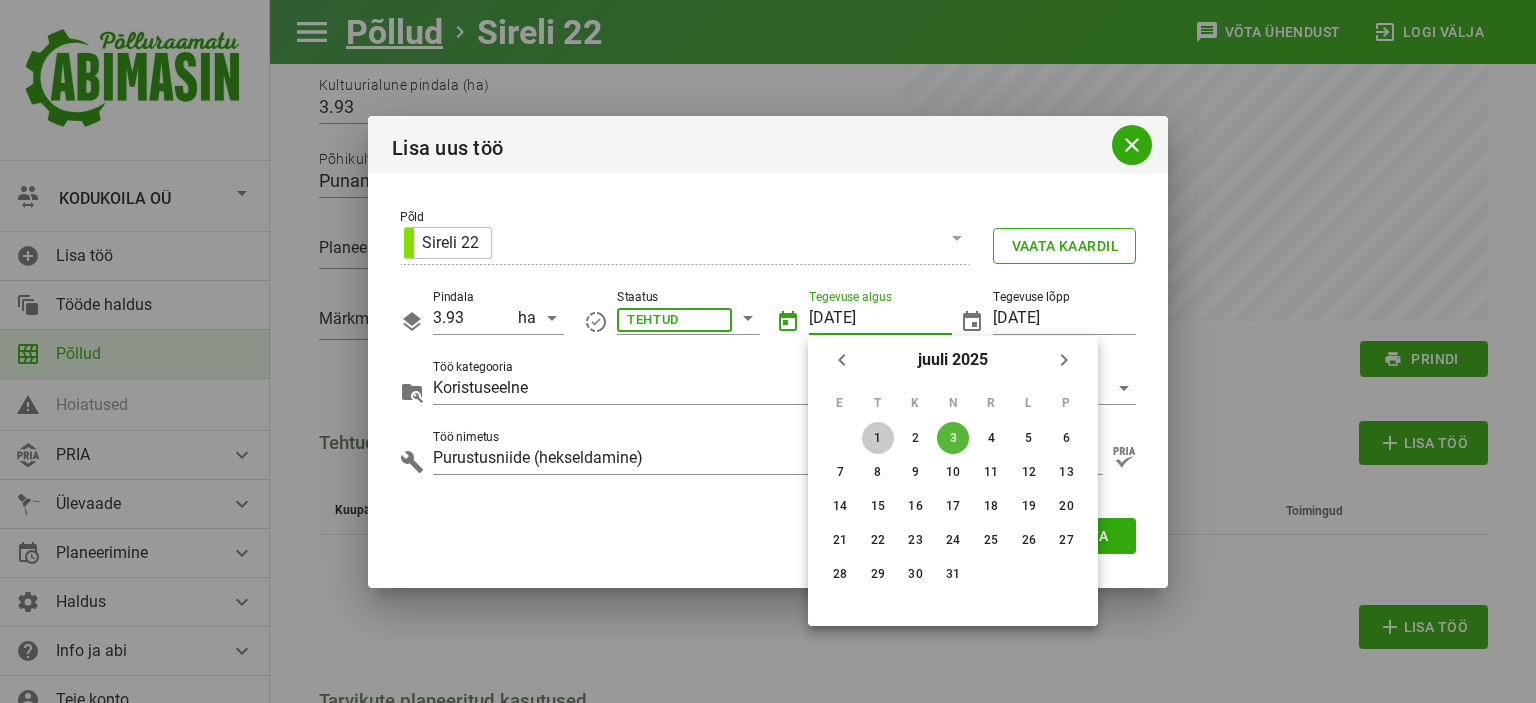 click on "1" at bounding box center [878, 438] 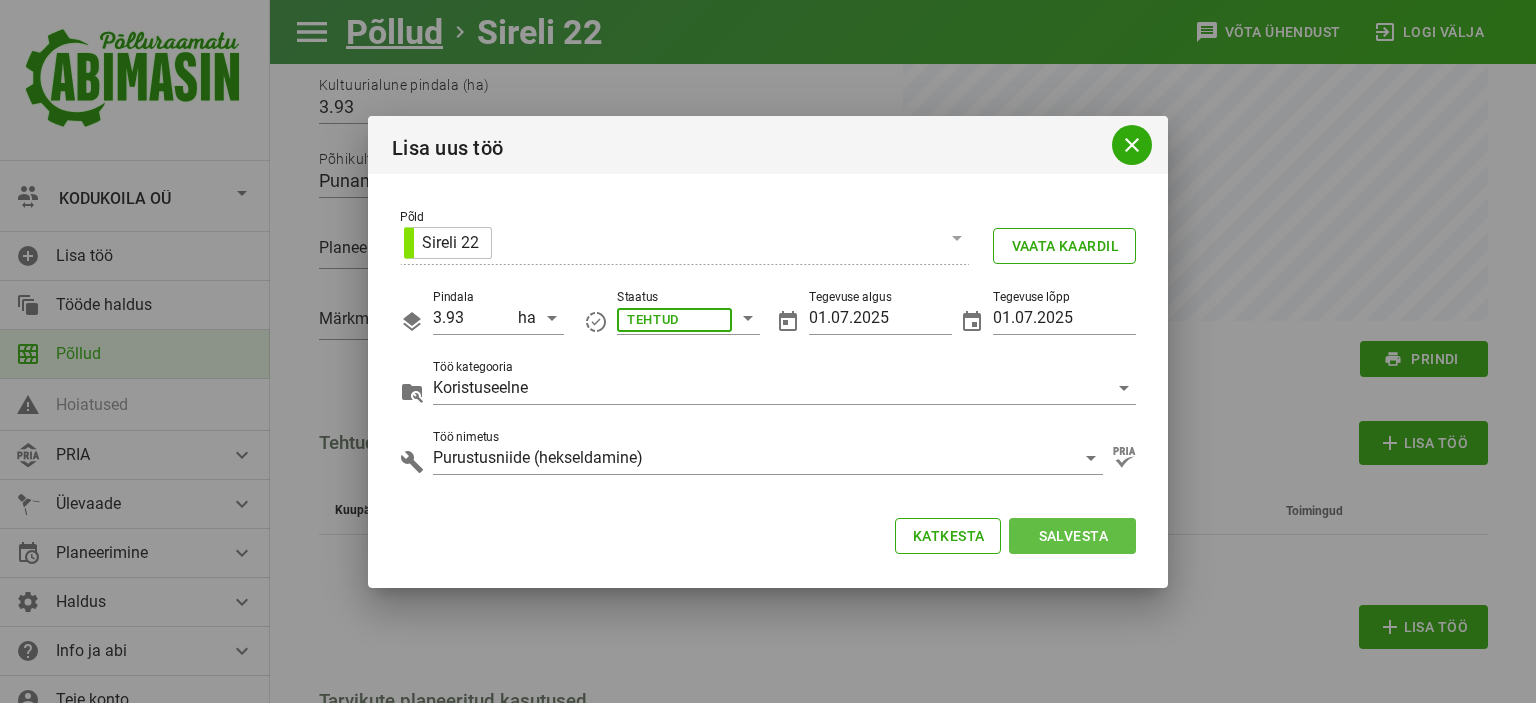 click on "Salvesta" at bounding box center (1072, 536) 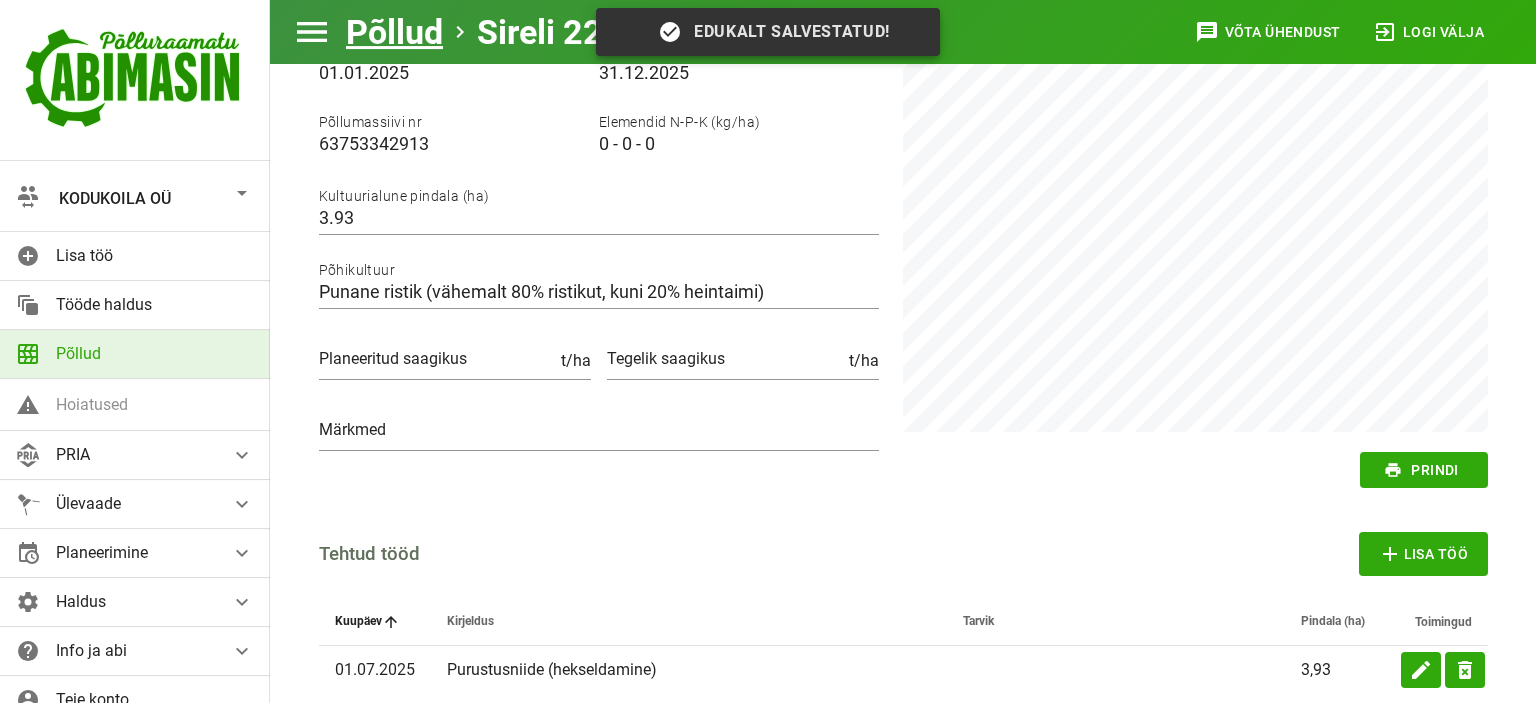scroll, scrollTop: 0, scrollLeft: 0, axis: both 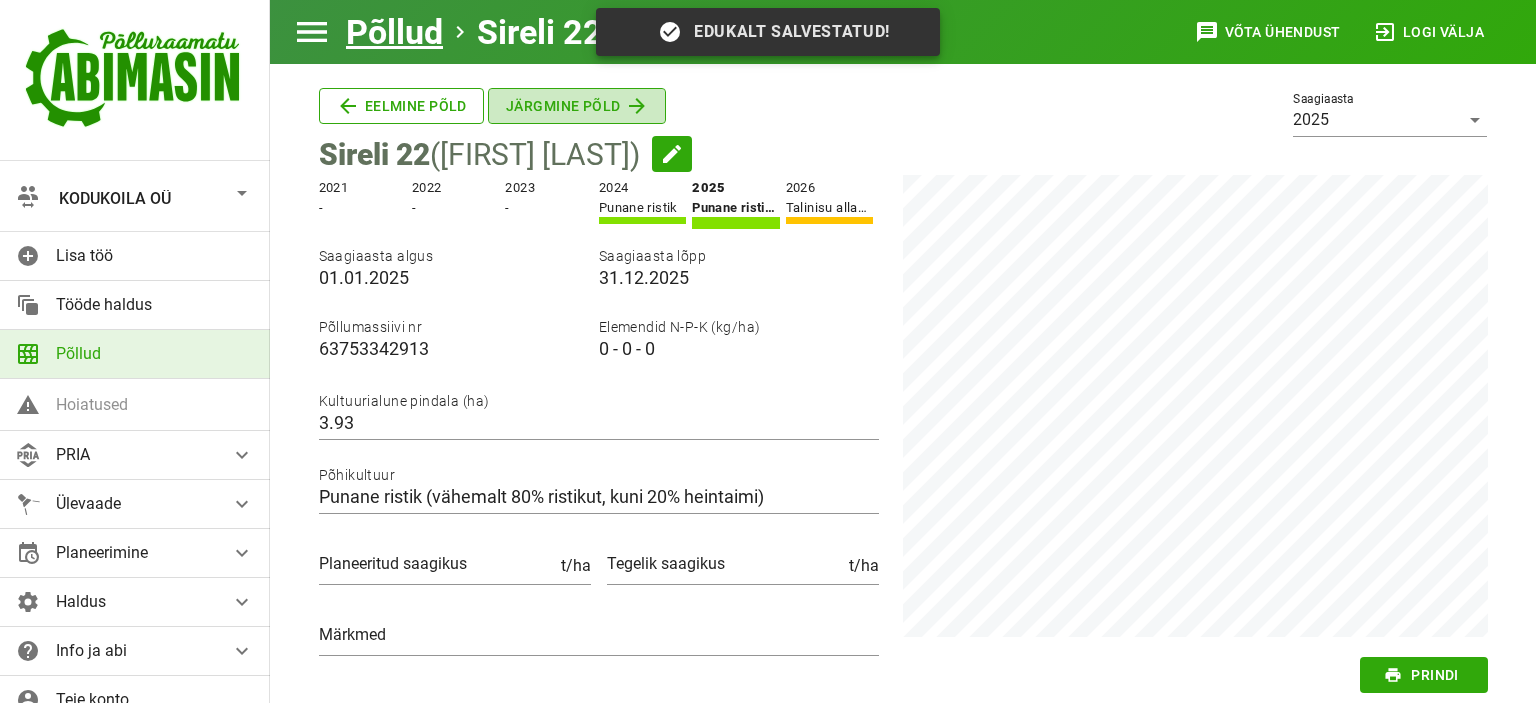 click on "Järgmine põld" at bounding box center (401, 106) 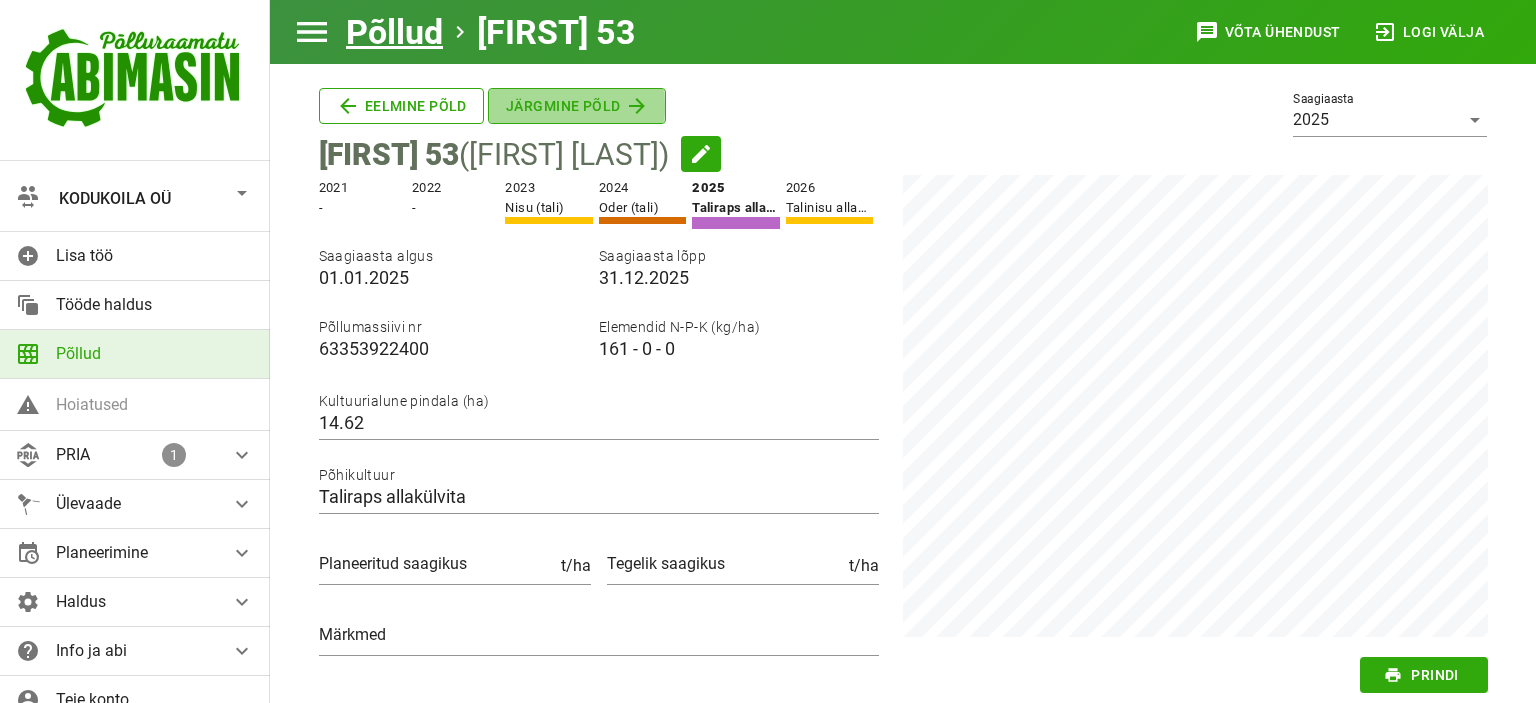 click on "Järgmine põld" at bounding box center [401, 106] 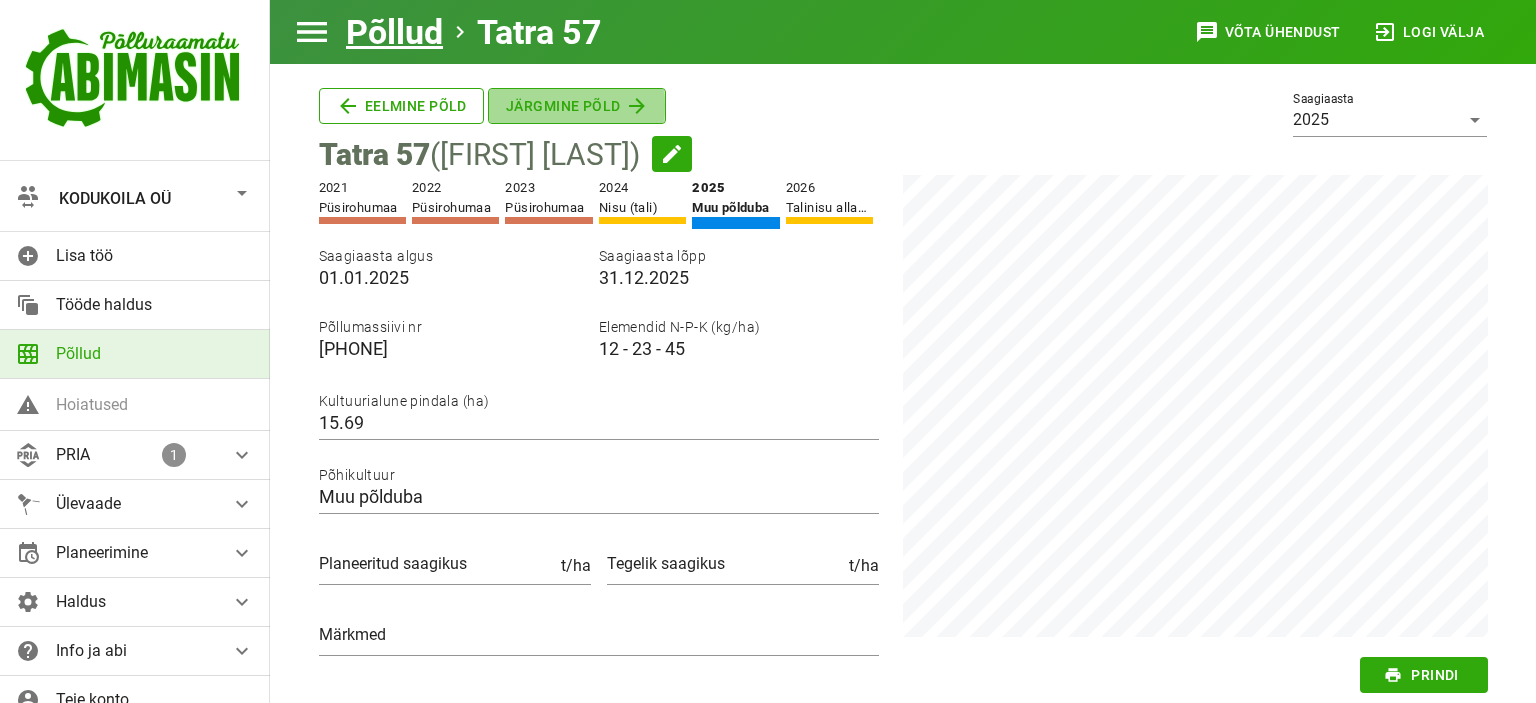 click on "Järgmine põld" at bounding box center (401, 106) 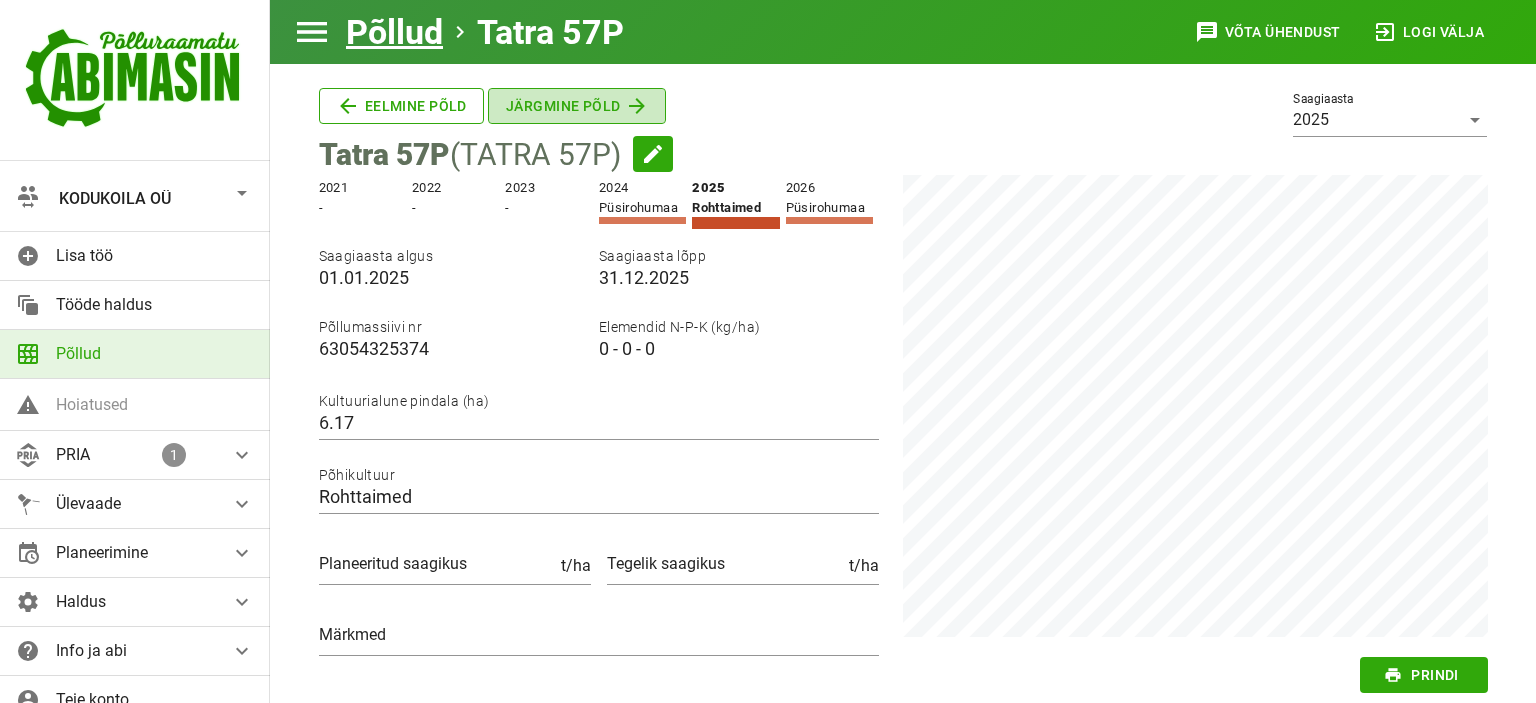 click on "Järgmine põld" at bounding box center [401, 106] 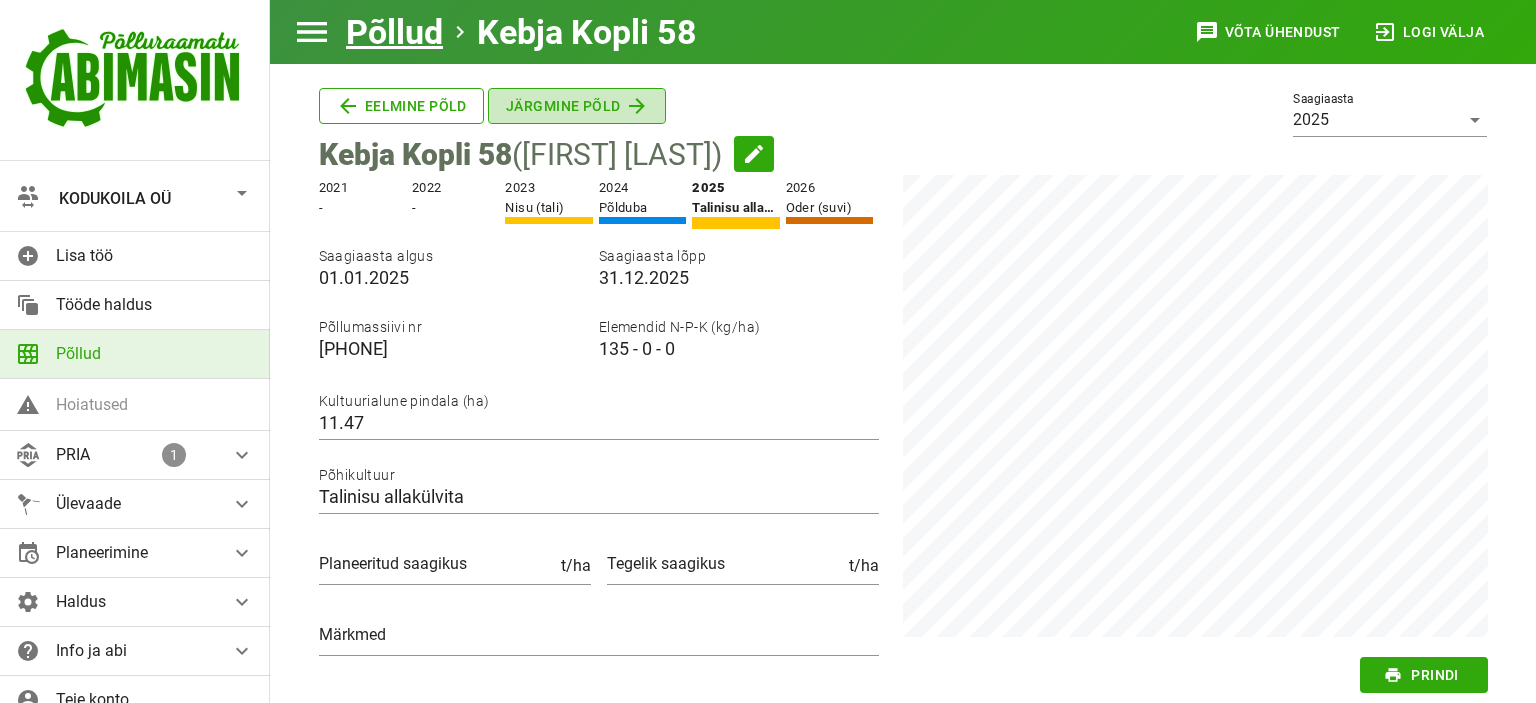click on "Järgmine põld" at bounding box center [401, 106] 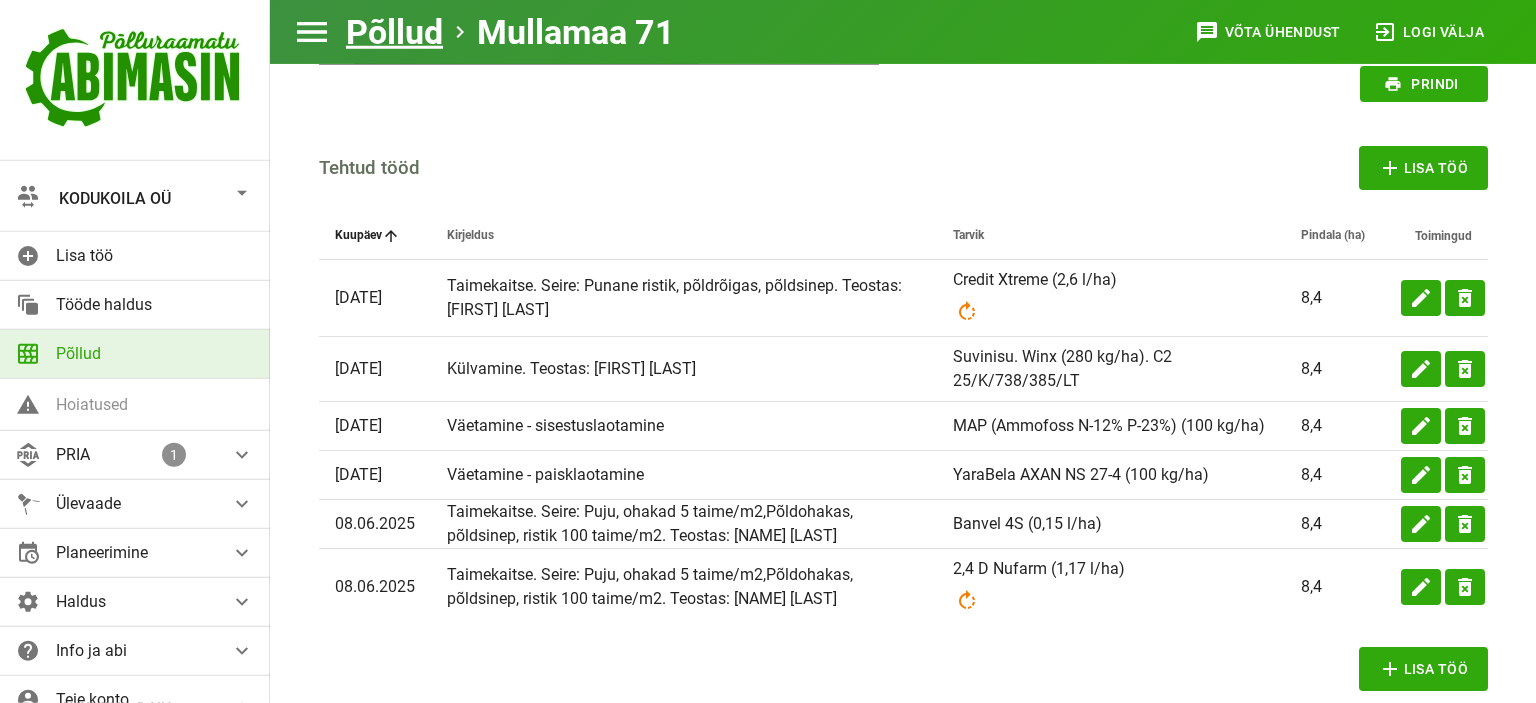 scroll, scrollTop: 739, scrollLeft: 0, axis: vertical 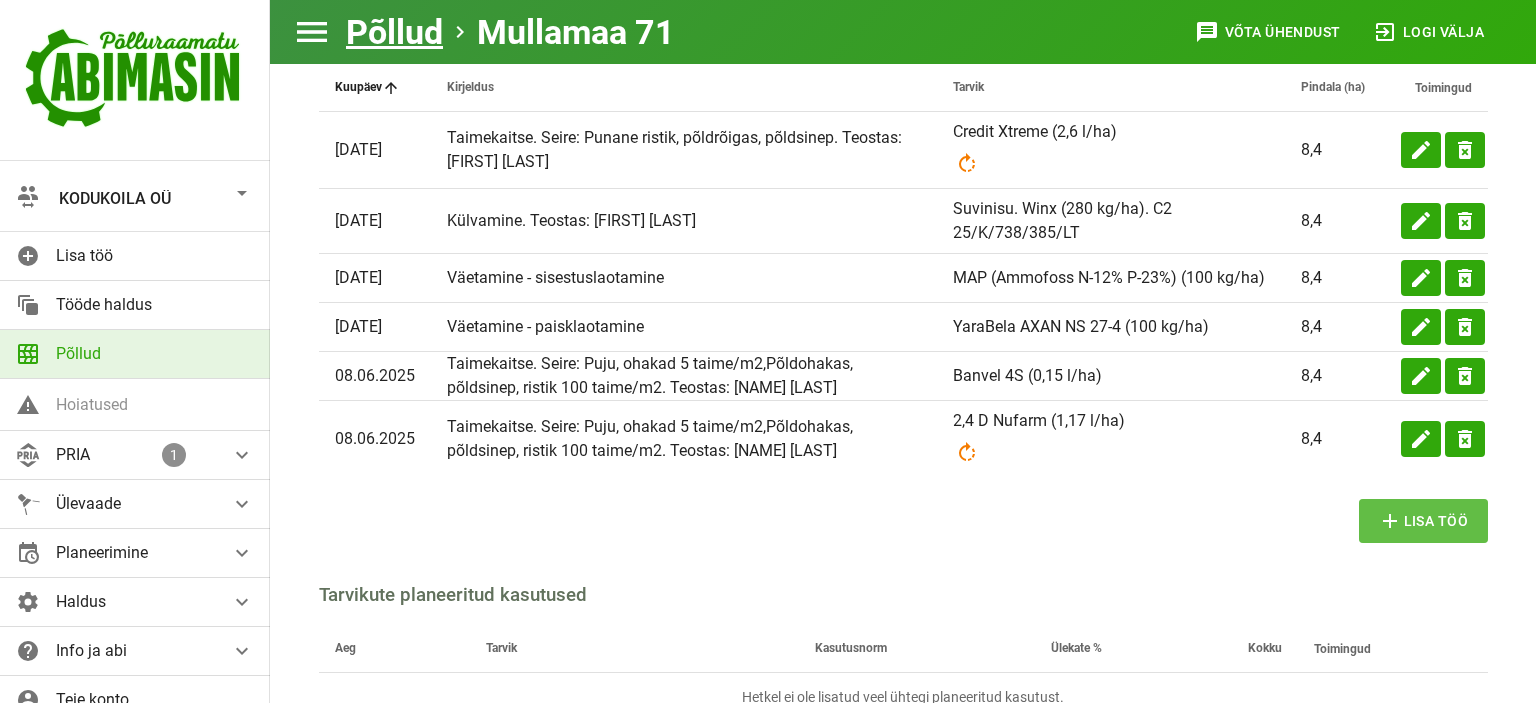 click on "add  Lisa töö" at bounding box center (1423, 521) 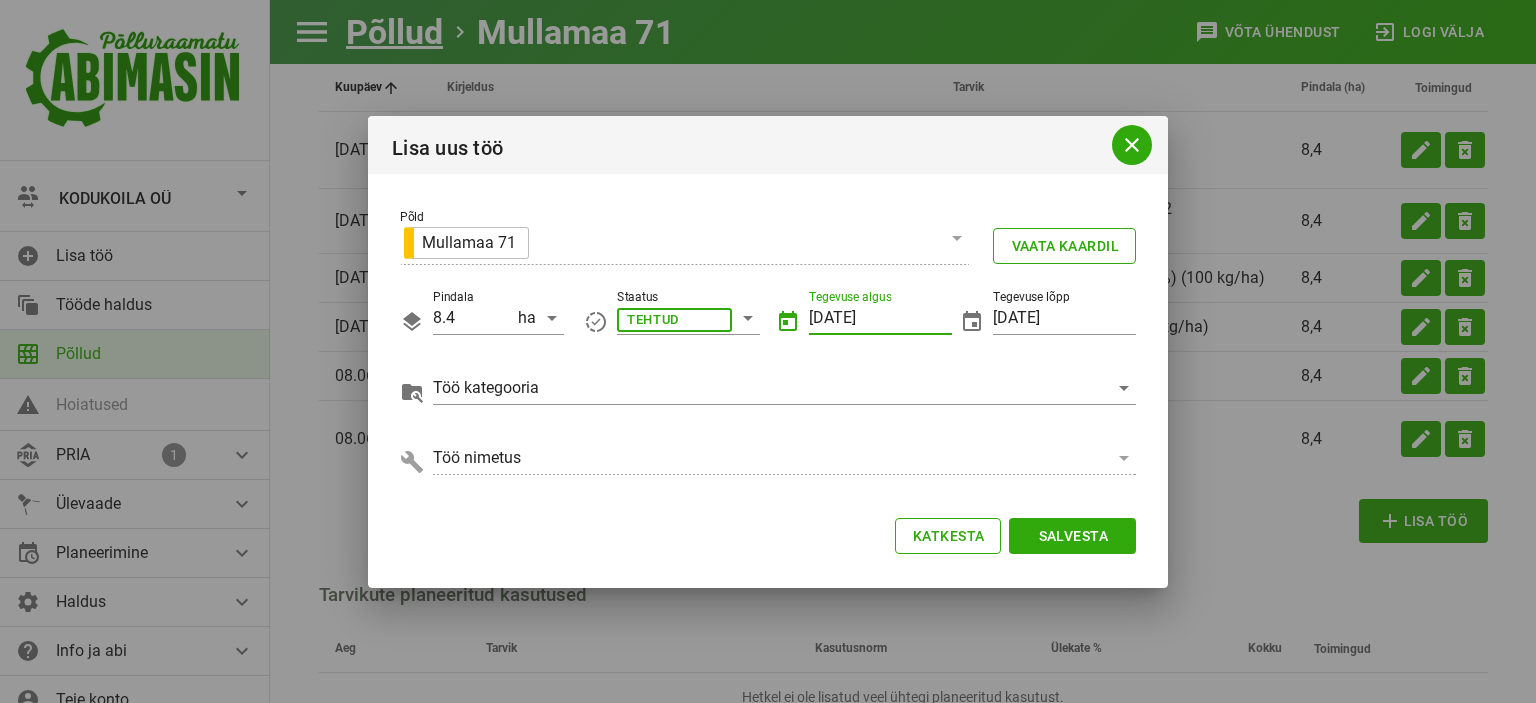 click on "[DATE]" at bounding box center [880, 318] 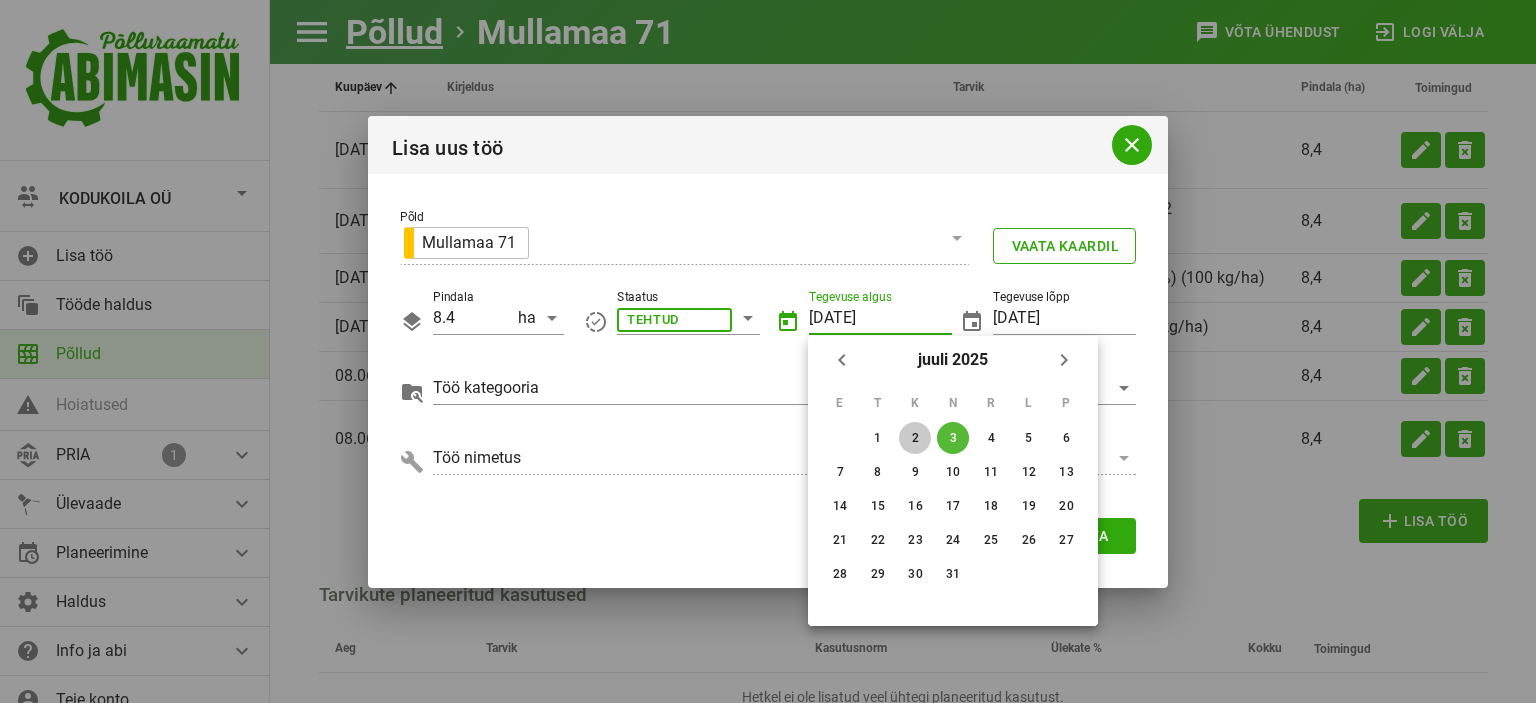 click on "2" at bounding box center (878, 438) 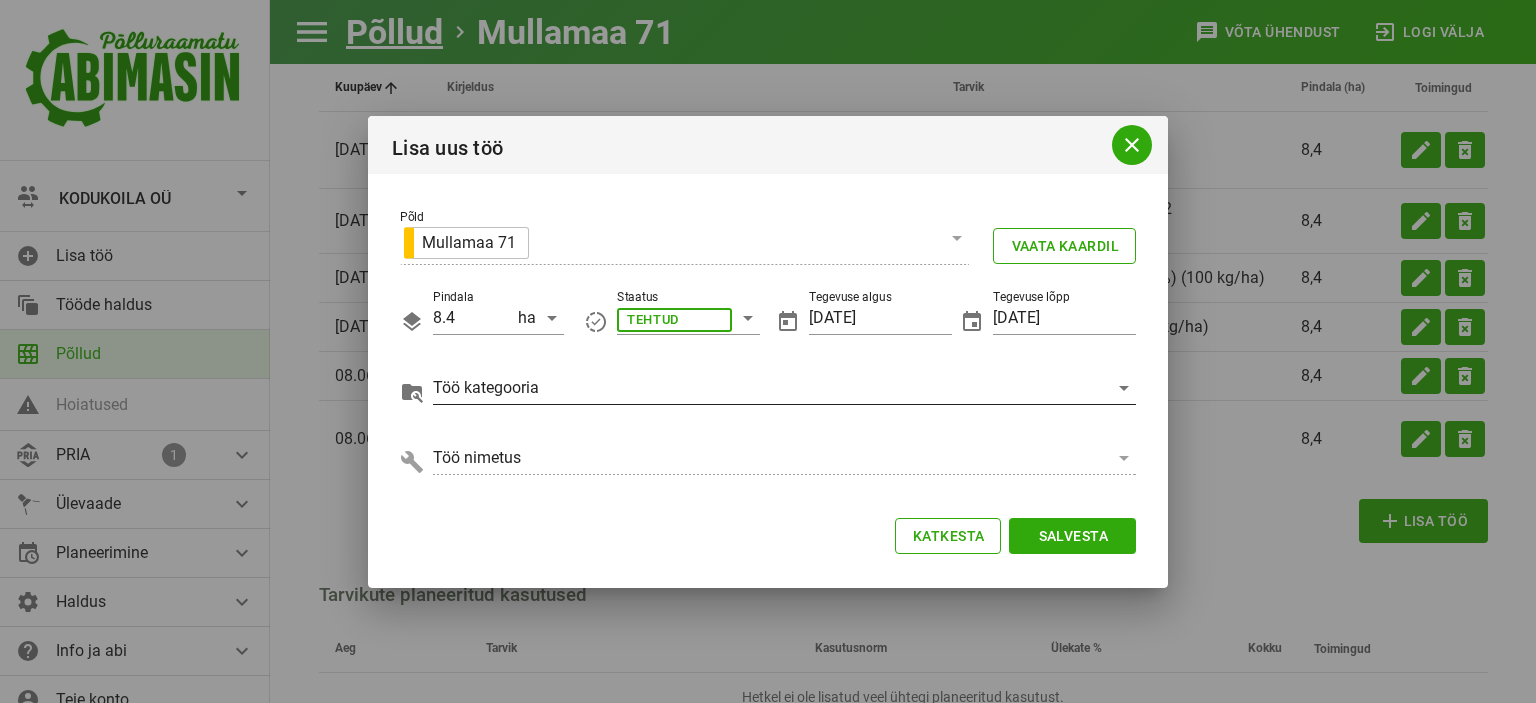 click at bounding box center [674, 318] 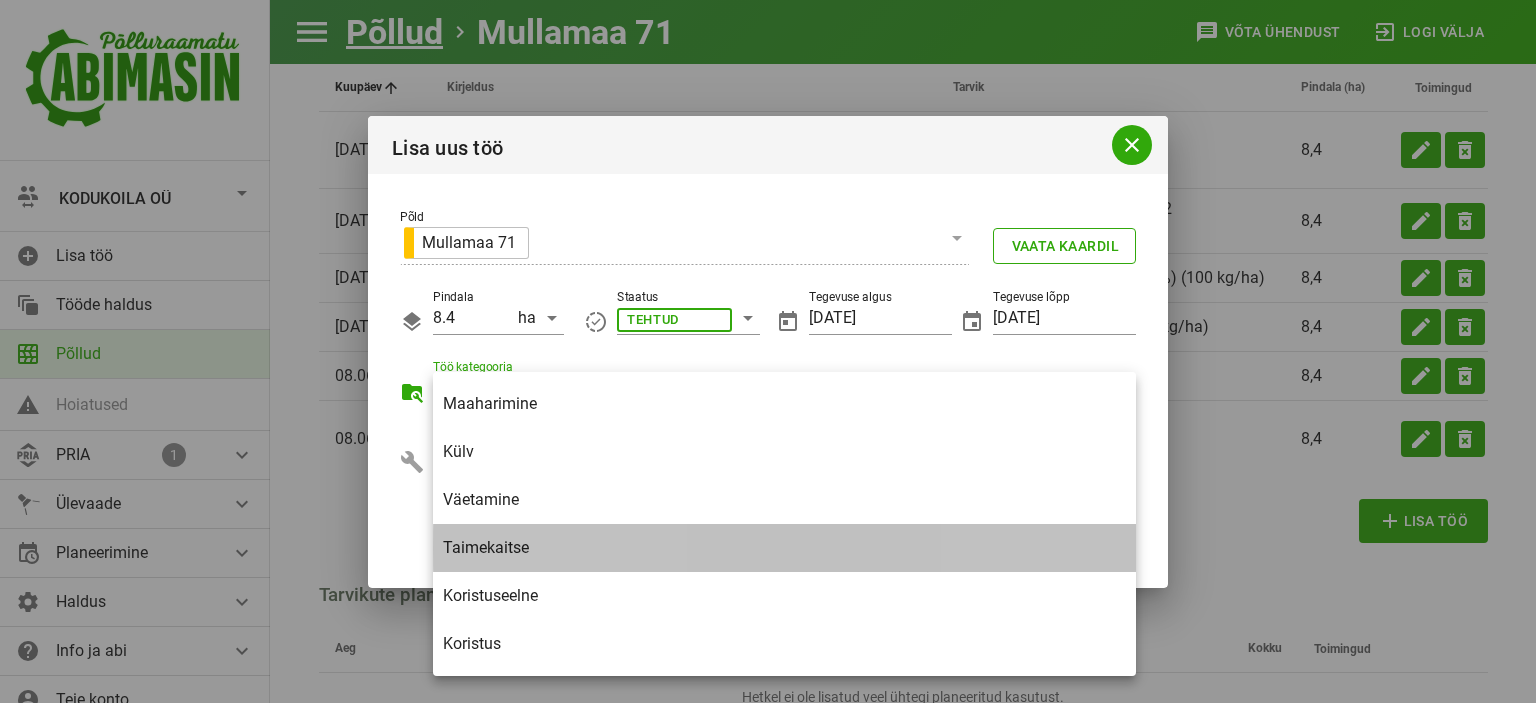 click on "Taimekaitse" at bounding box center [784, 547] 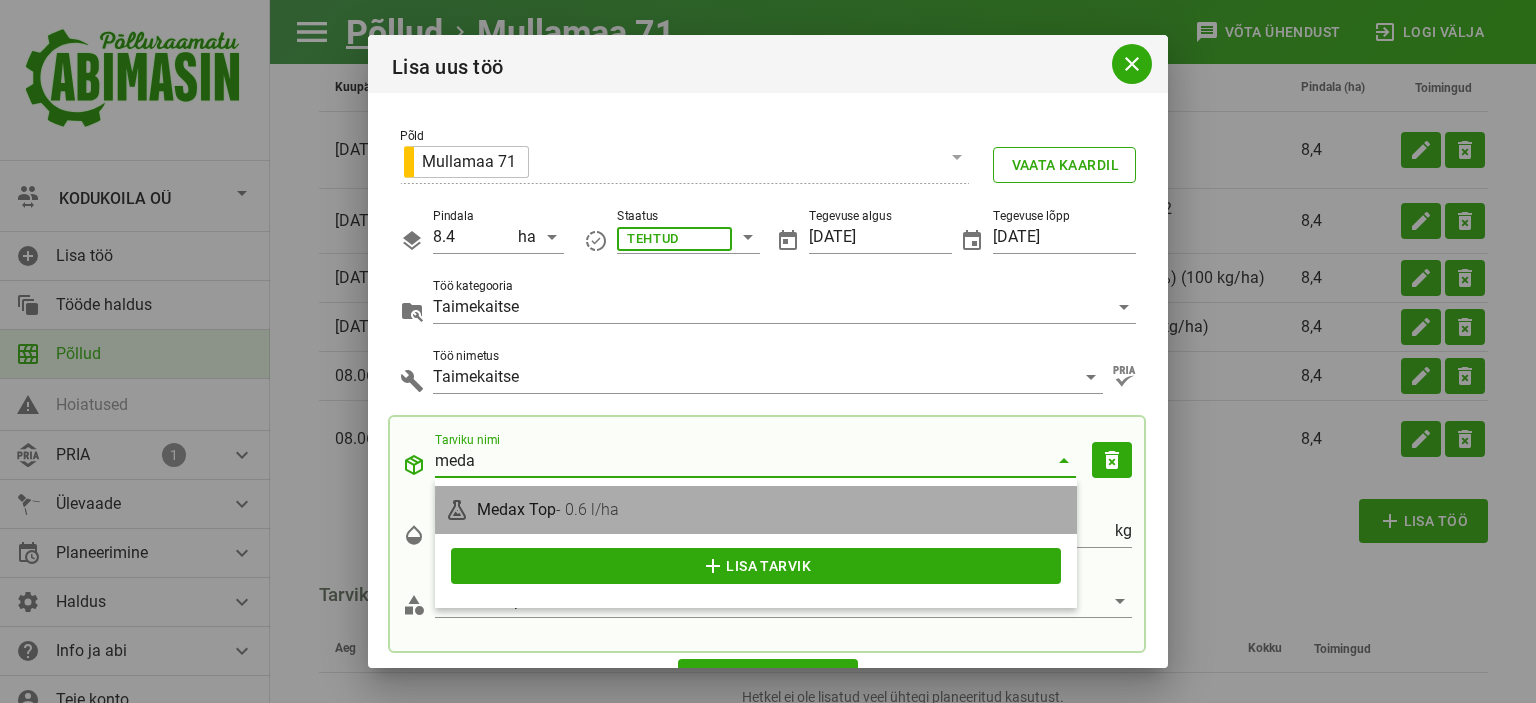 click on "- 0.6 l/ha" at bounding box center [587, 509] 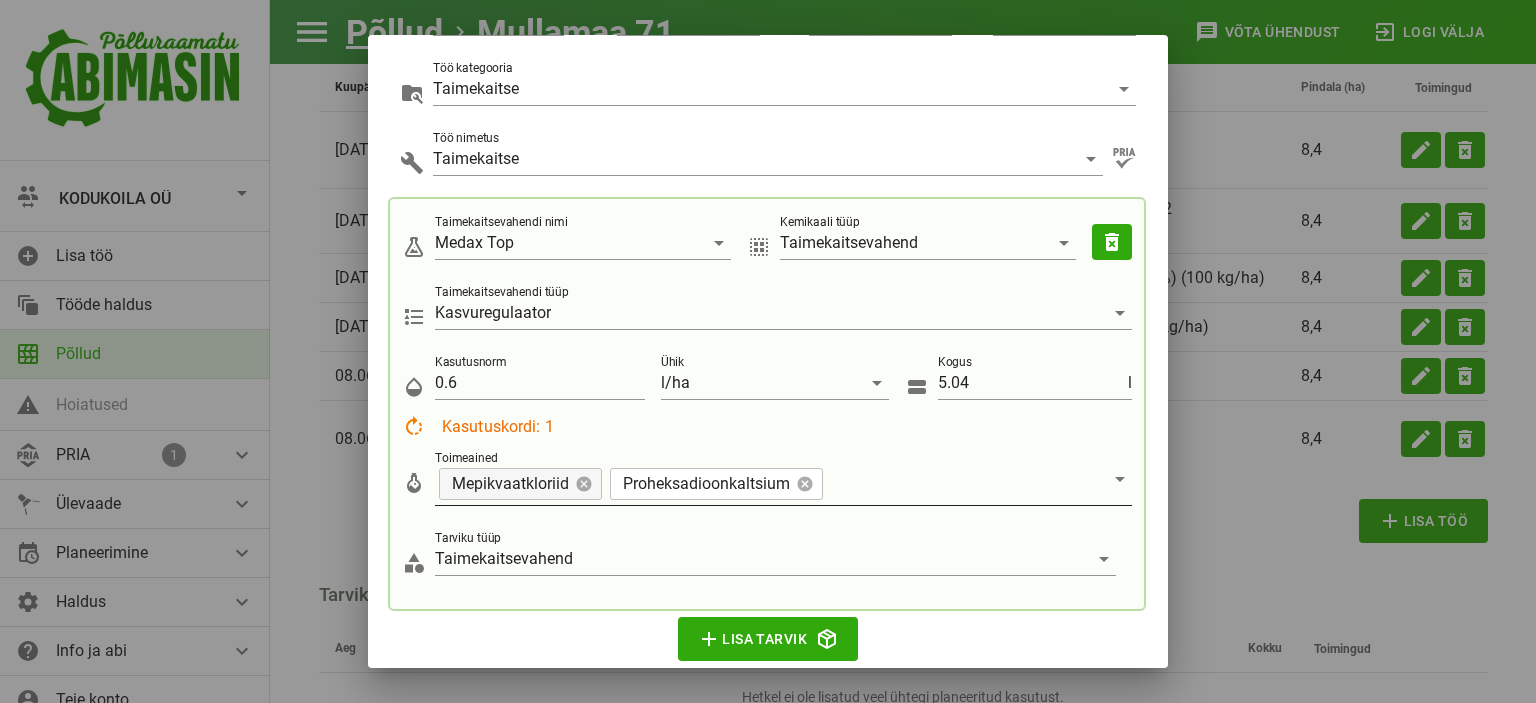 scroll, scrollTop: 230, scrollLeft: 0, axis: vertical 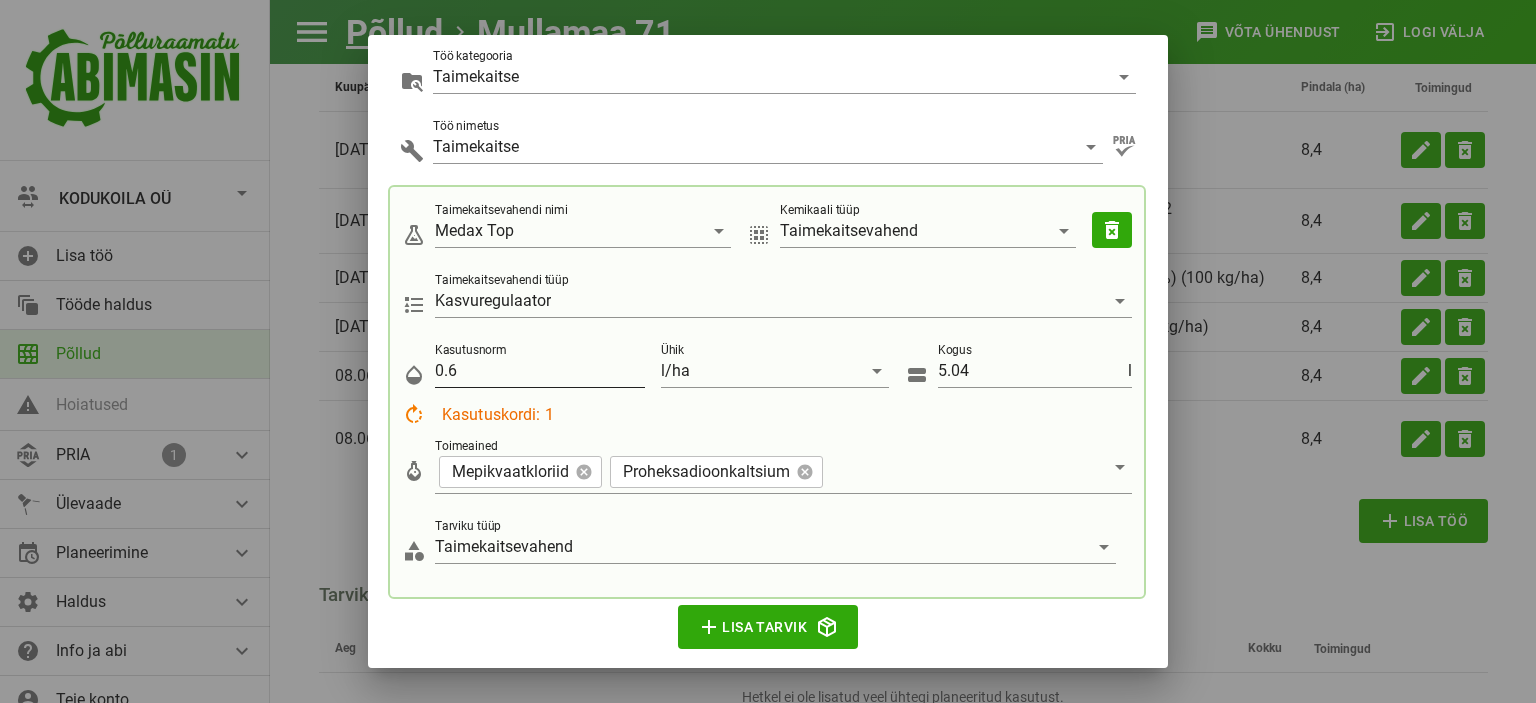 click on "0.6" at bounding box center (540, 371) 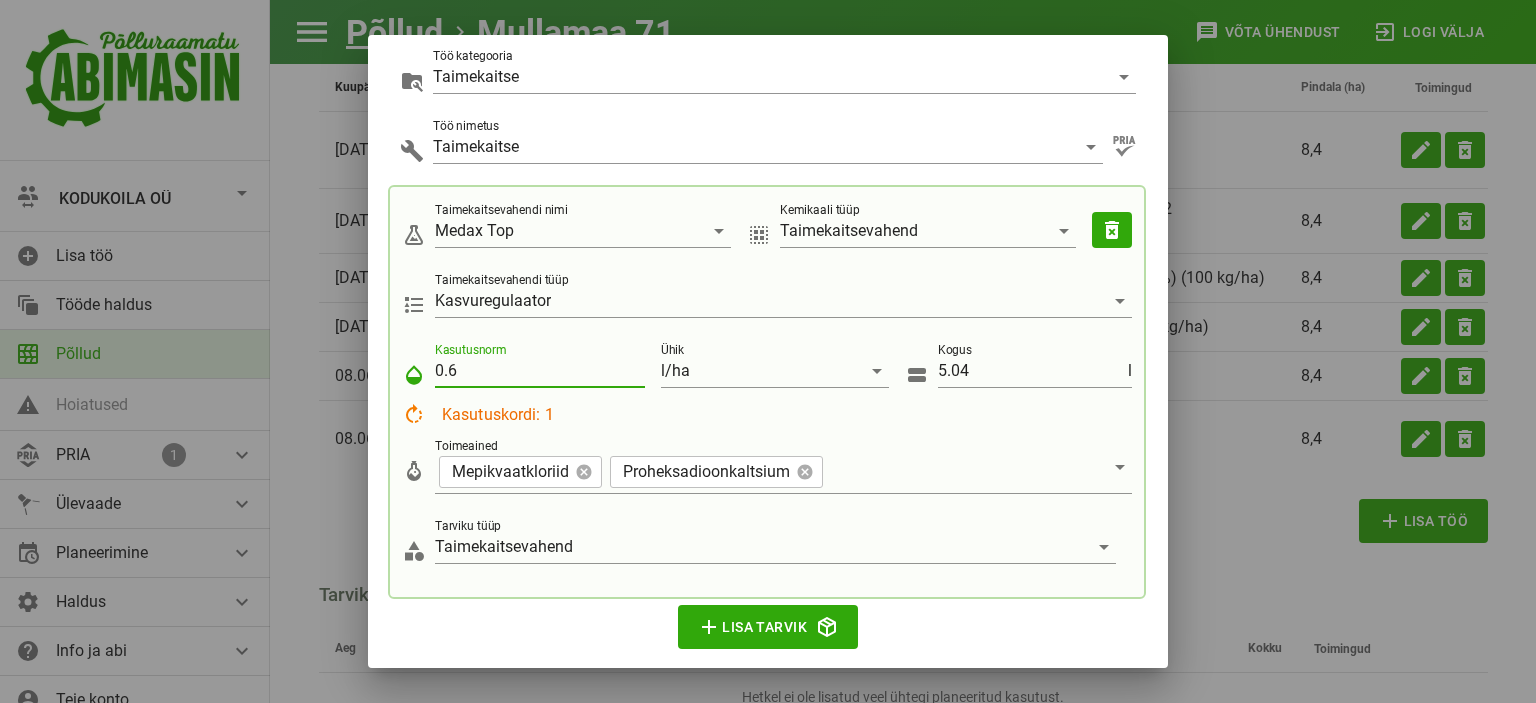 click on "0.6" at bounding box center (540, 371) 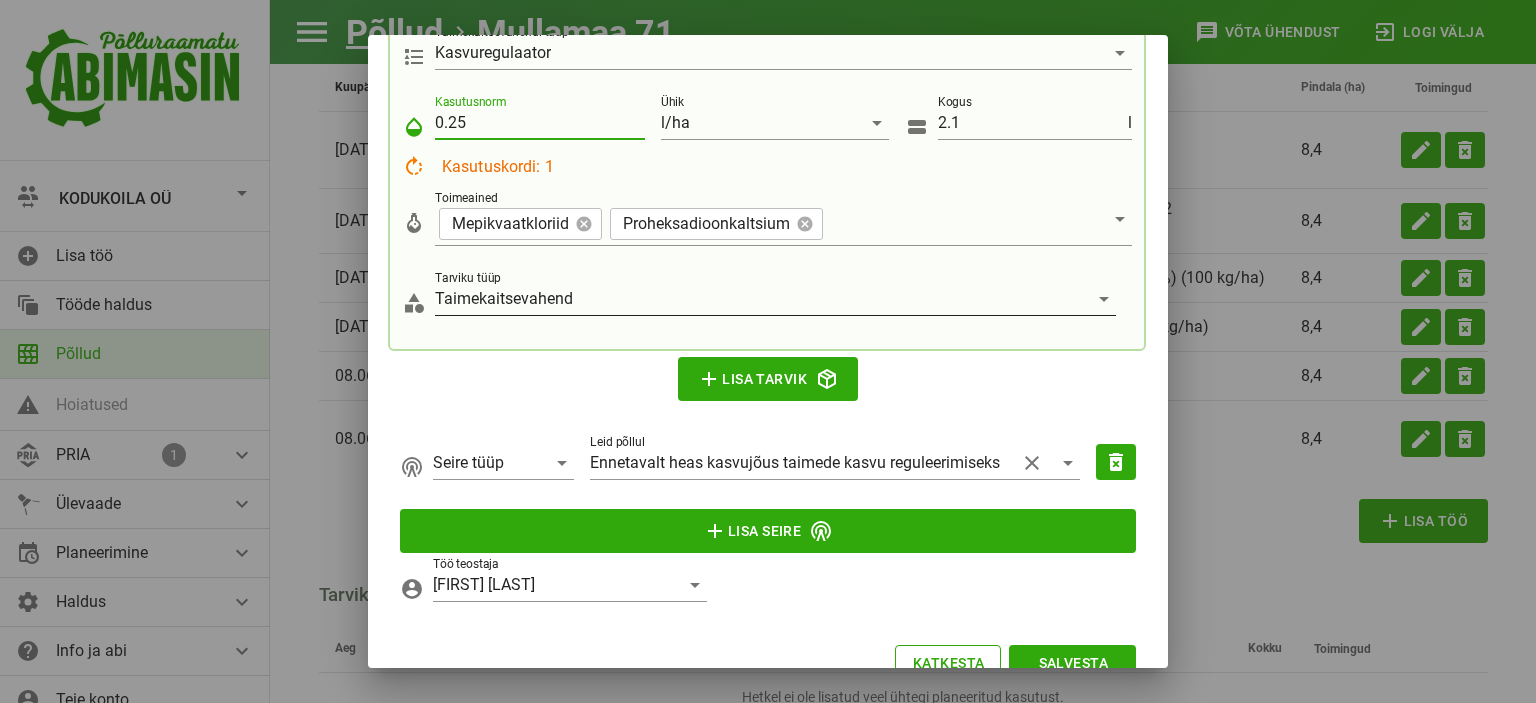 scroll, scrollTop: 524, scrollLeft: 0, axis: vertical 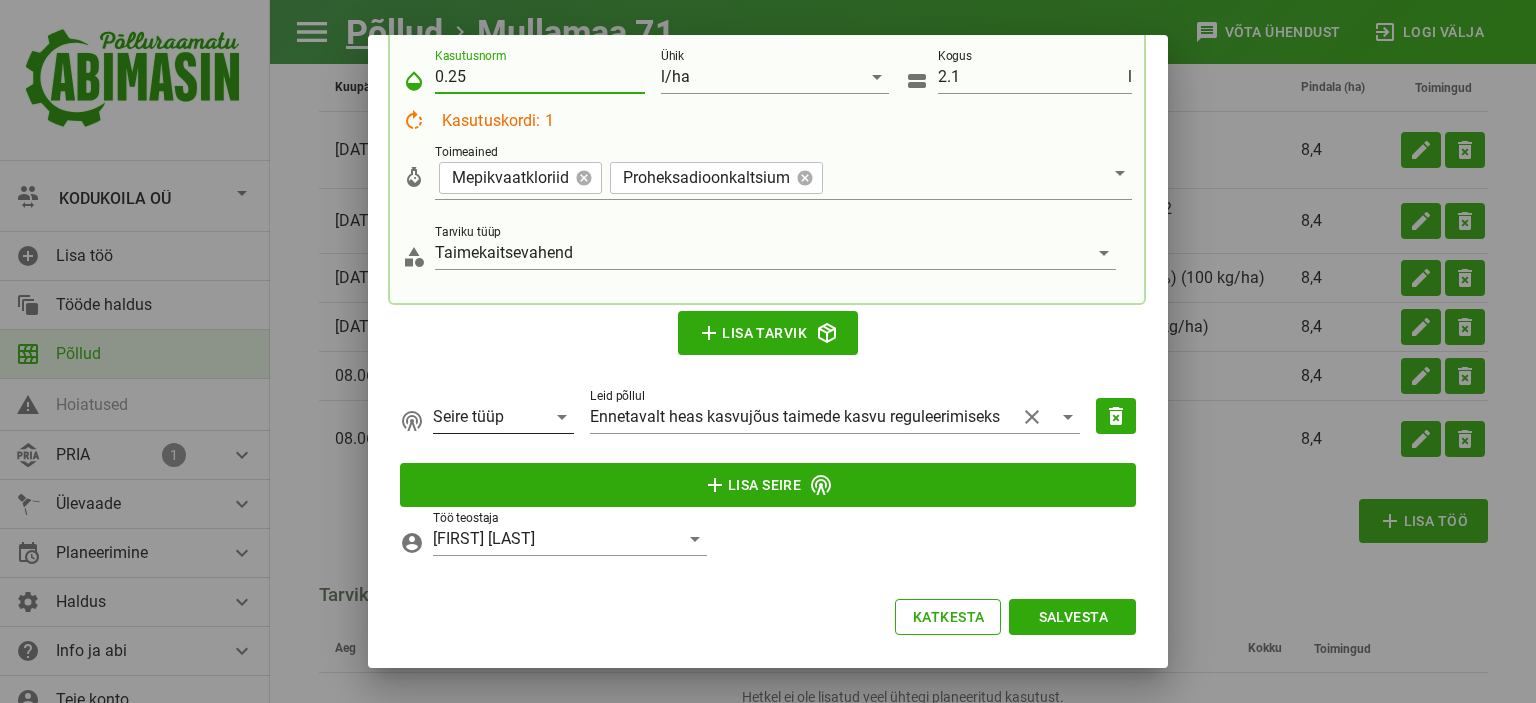 type on "0.25" 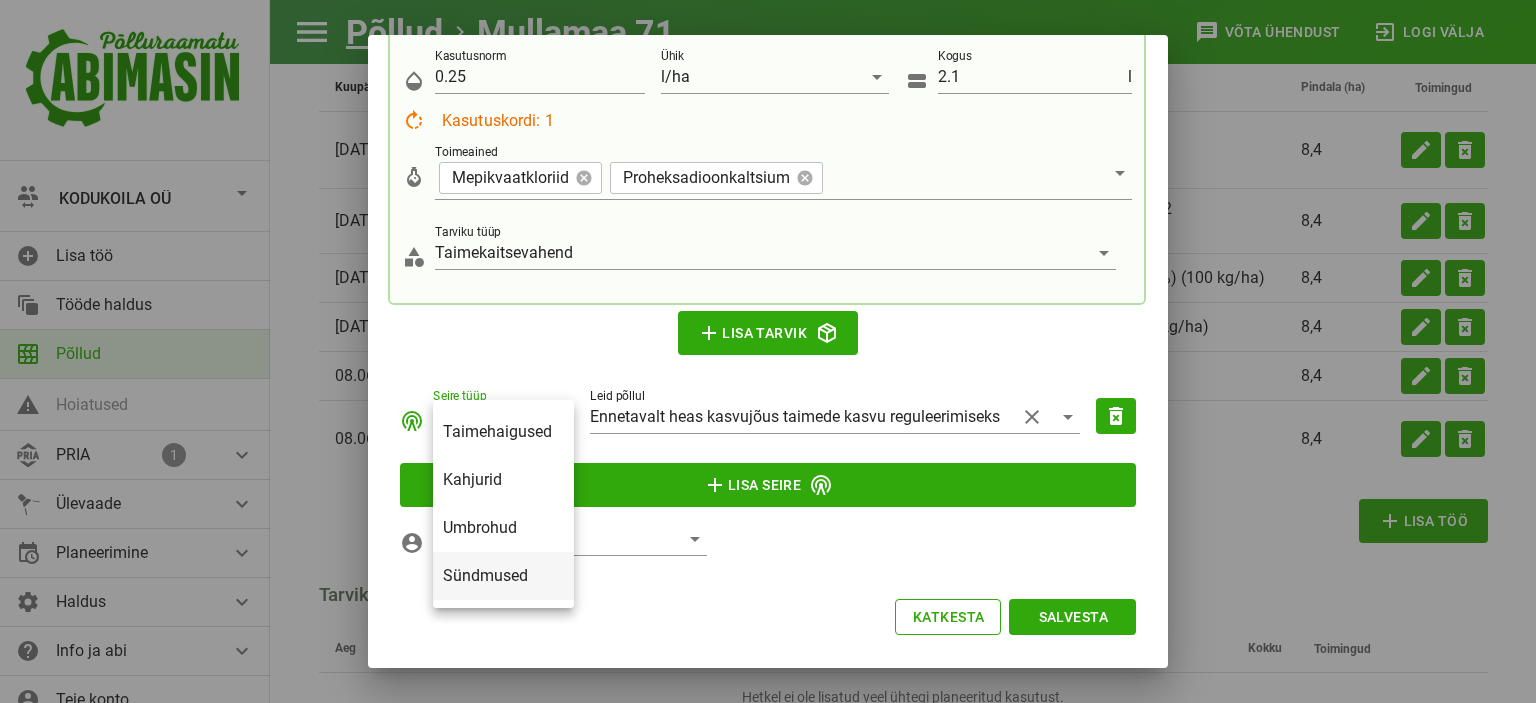 click on "Sündmused" at bounding box center [503, 575] 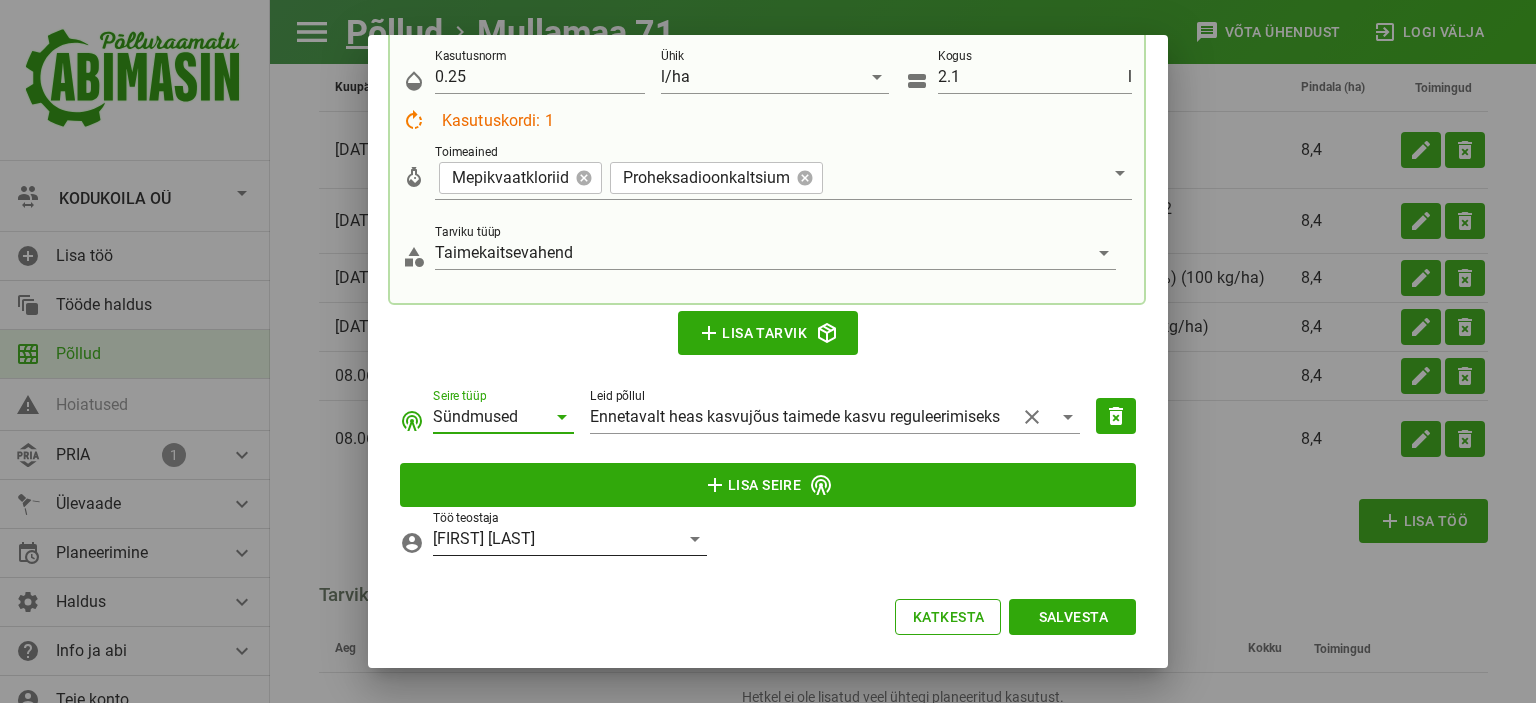 click at bounding box center [695, 539] 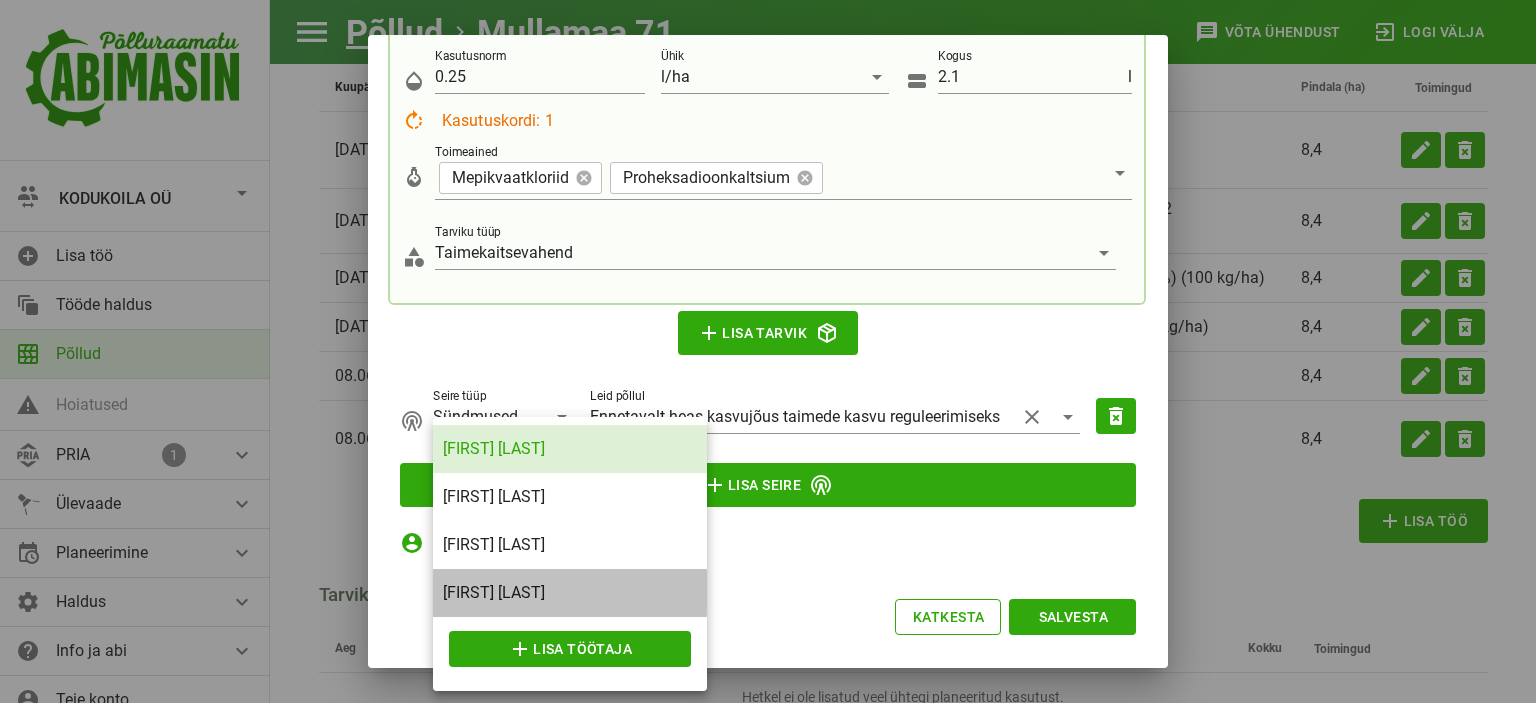 click on "[FIRST] [LAST]" at bounding box center [570, 592] 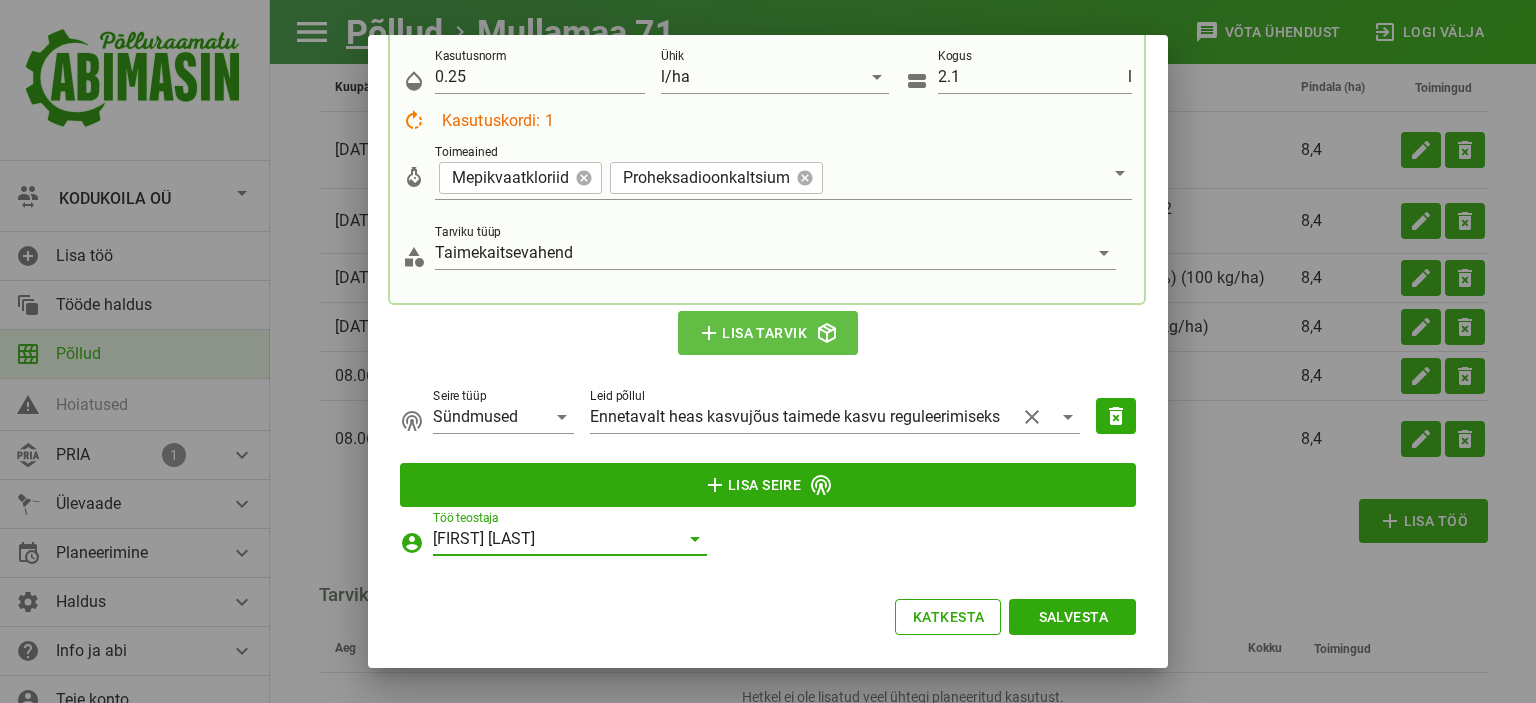 click on "add  Lisa tarvik" at bounding box center [768, 333] 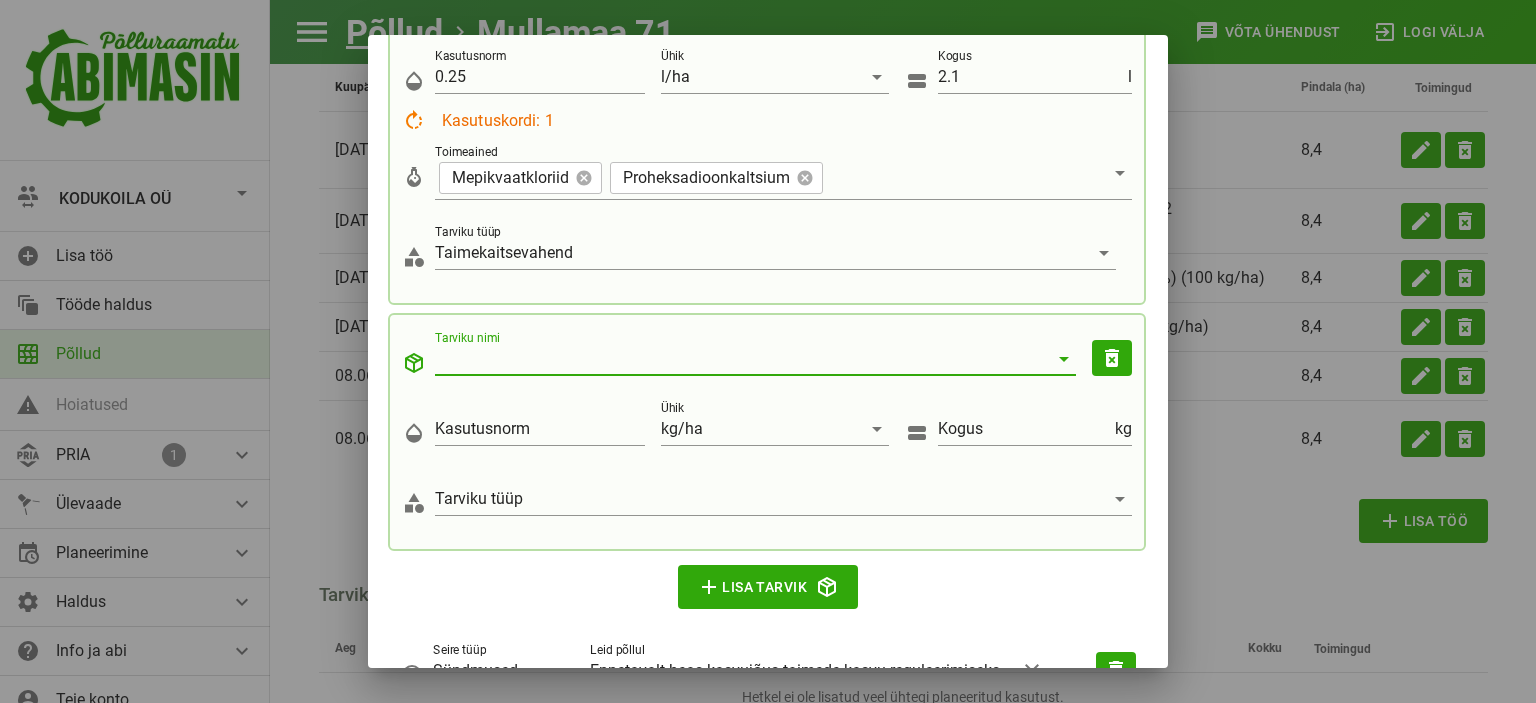 click on "Tarviku nimi" at bounding box center (741, 359) 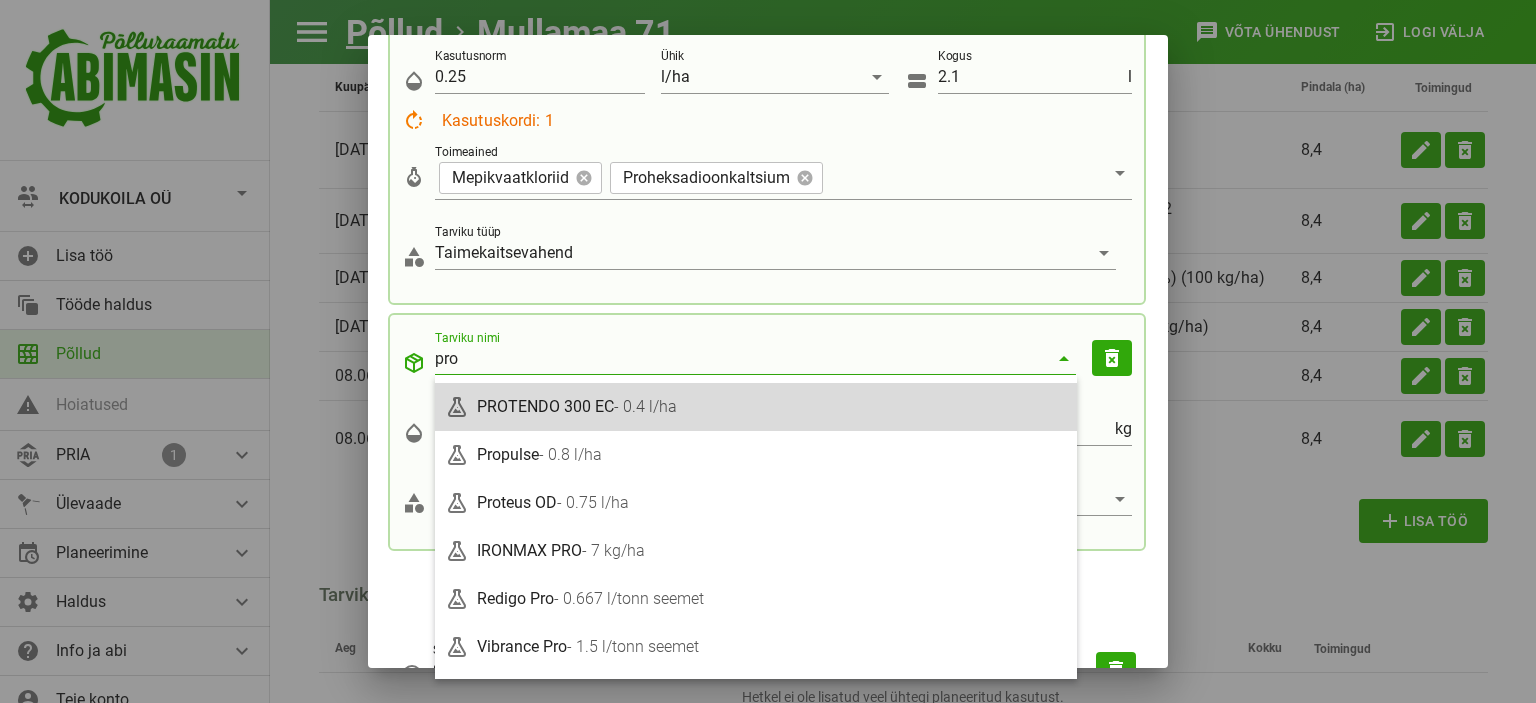 click on "PROTENDO 300 EC   - 0.4 l/ha" at bounding box center (772, 406) 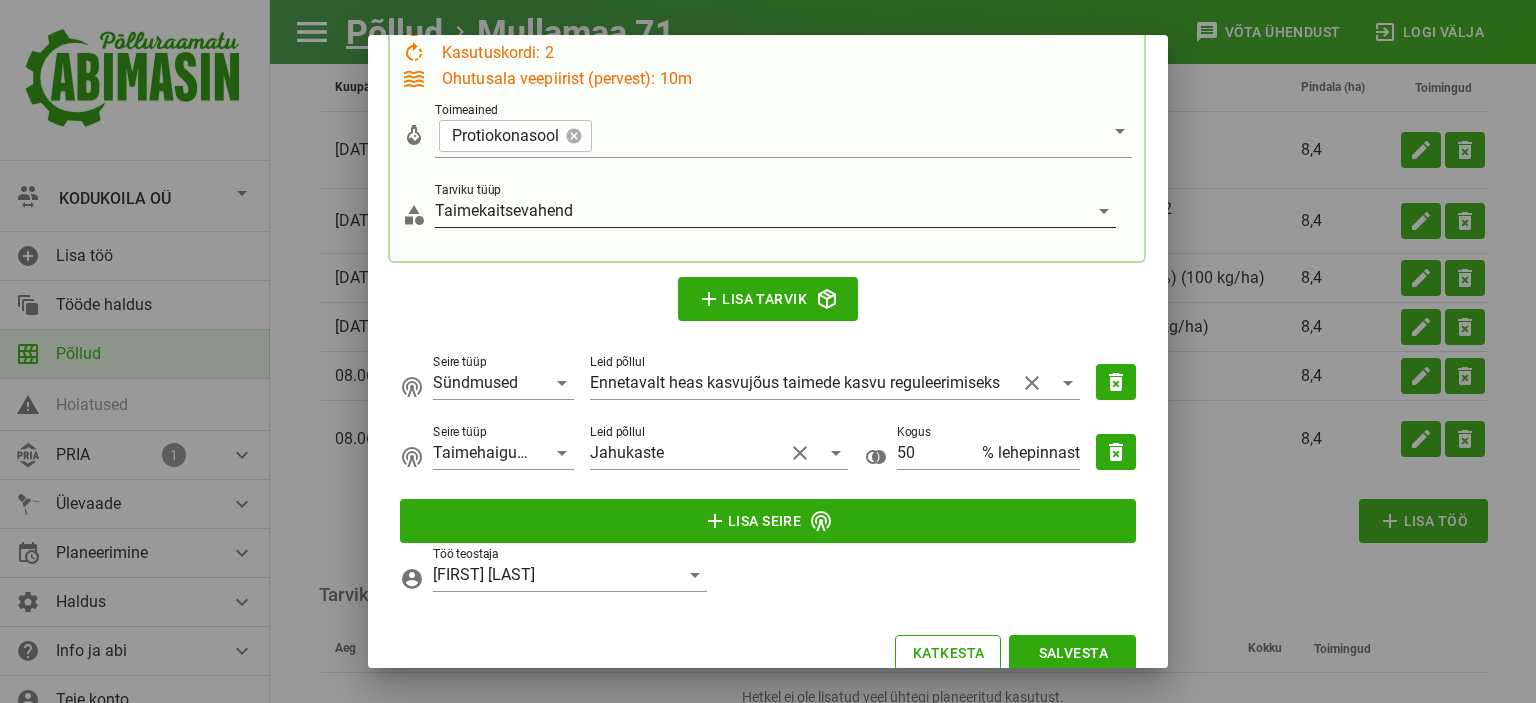 scroll, scrollTop: 1100, scrollLeft: 0, axis: vertical 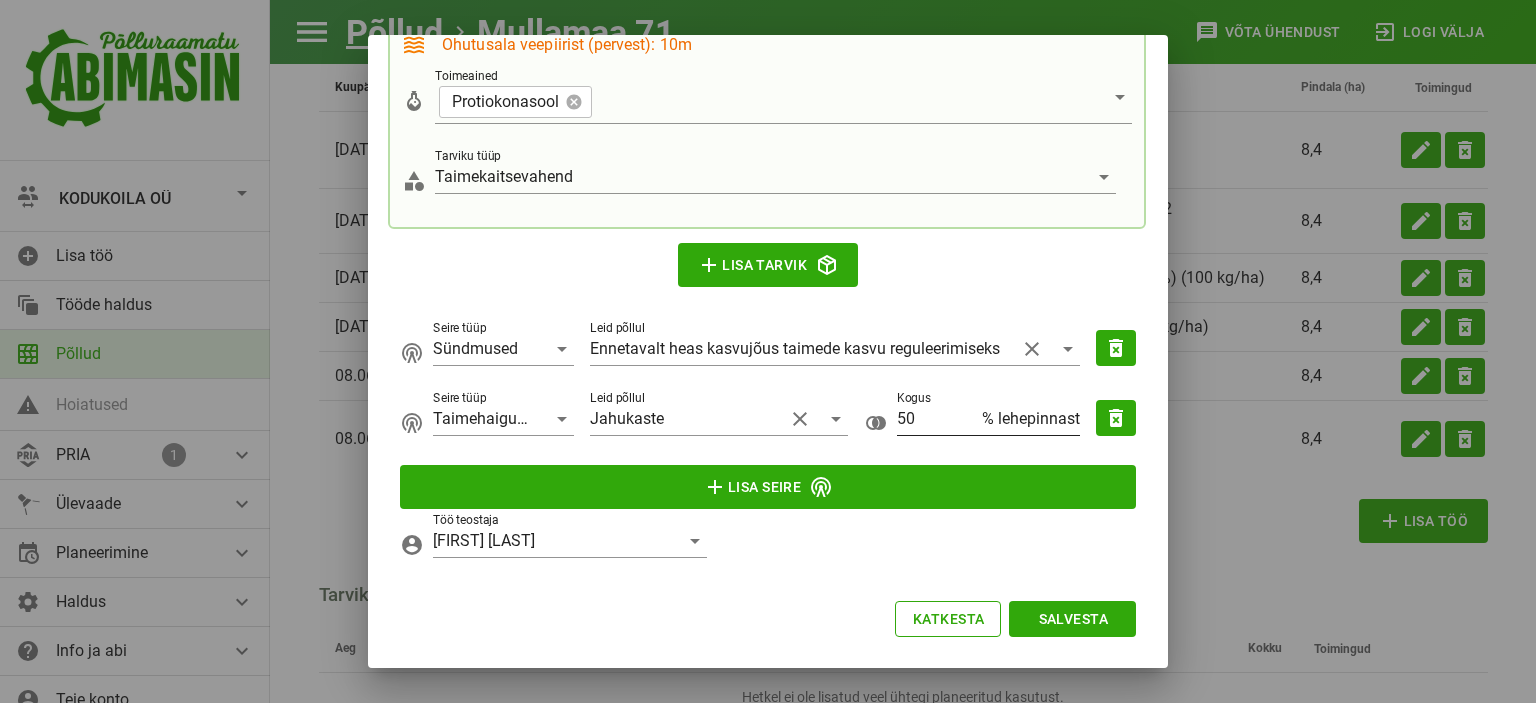 click on "50" at bounding box center [937, 419] 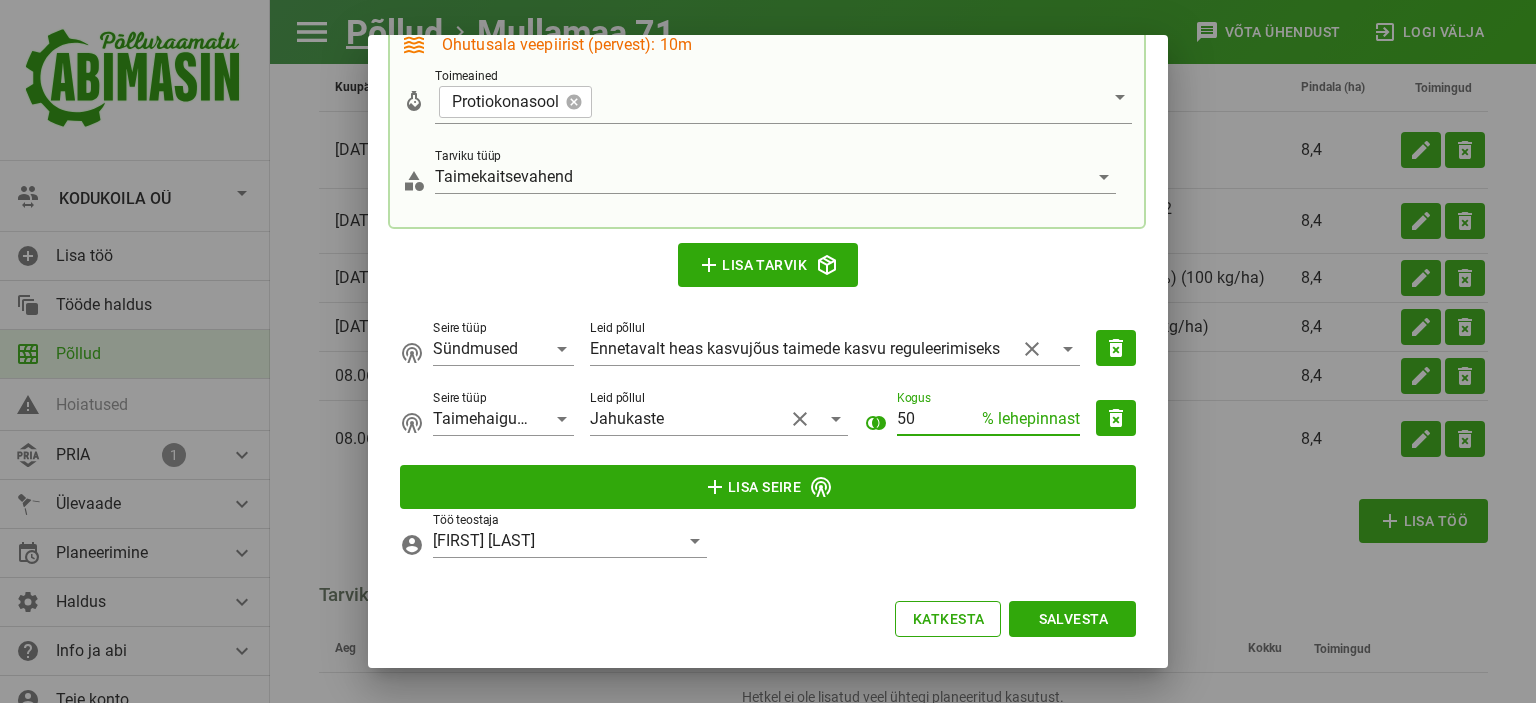 click on "50" at bounding box center [937, 419] 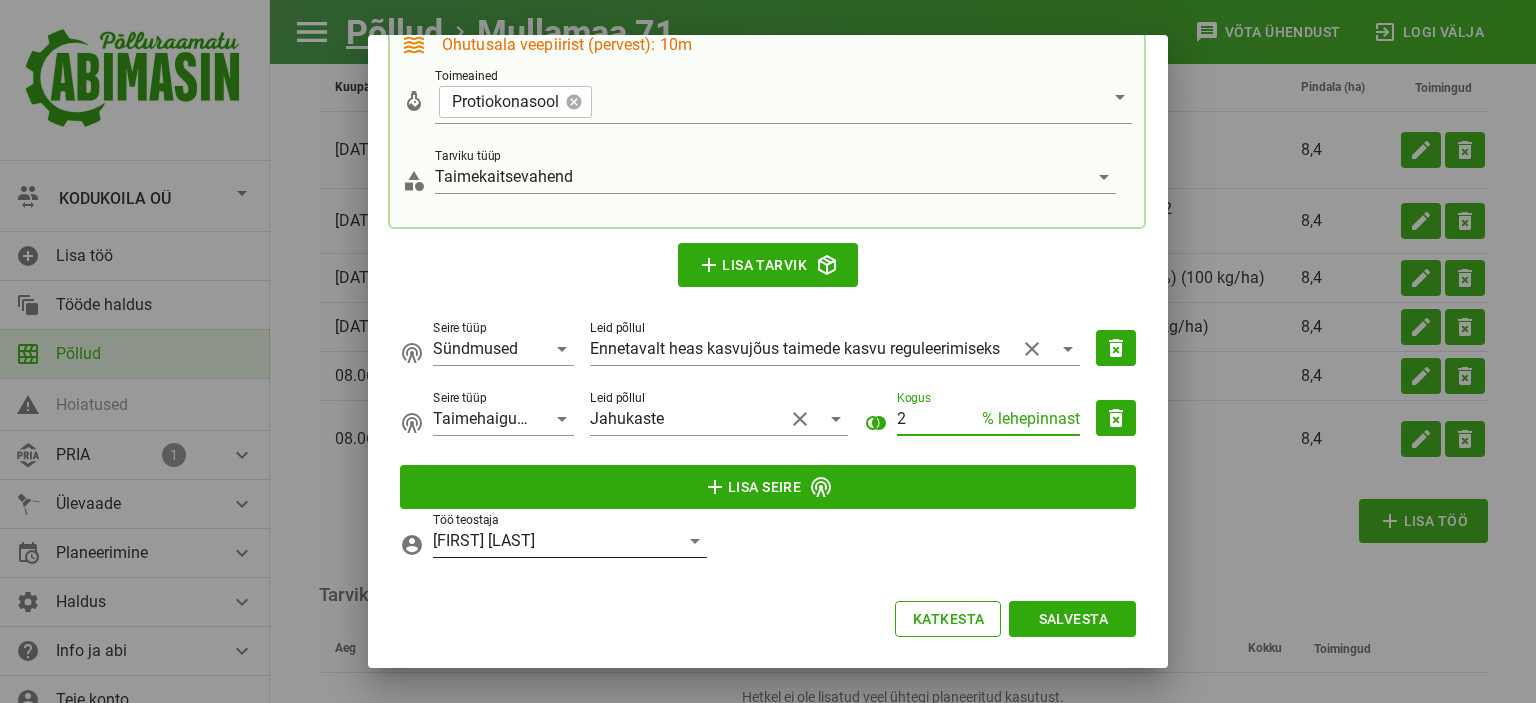 type on "2" 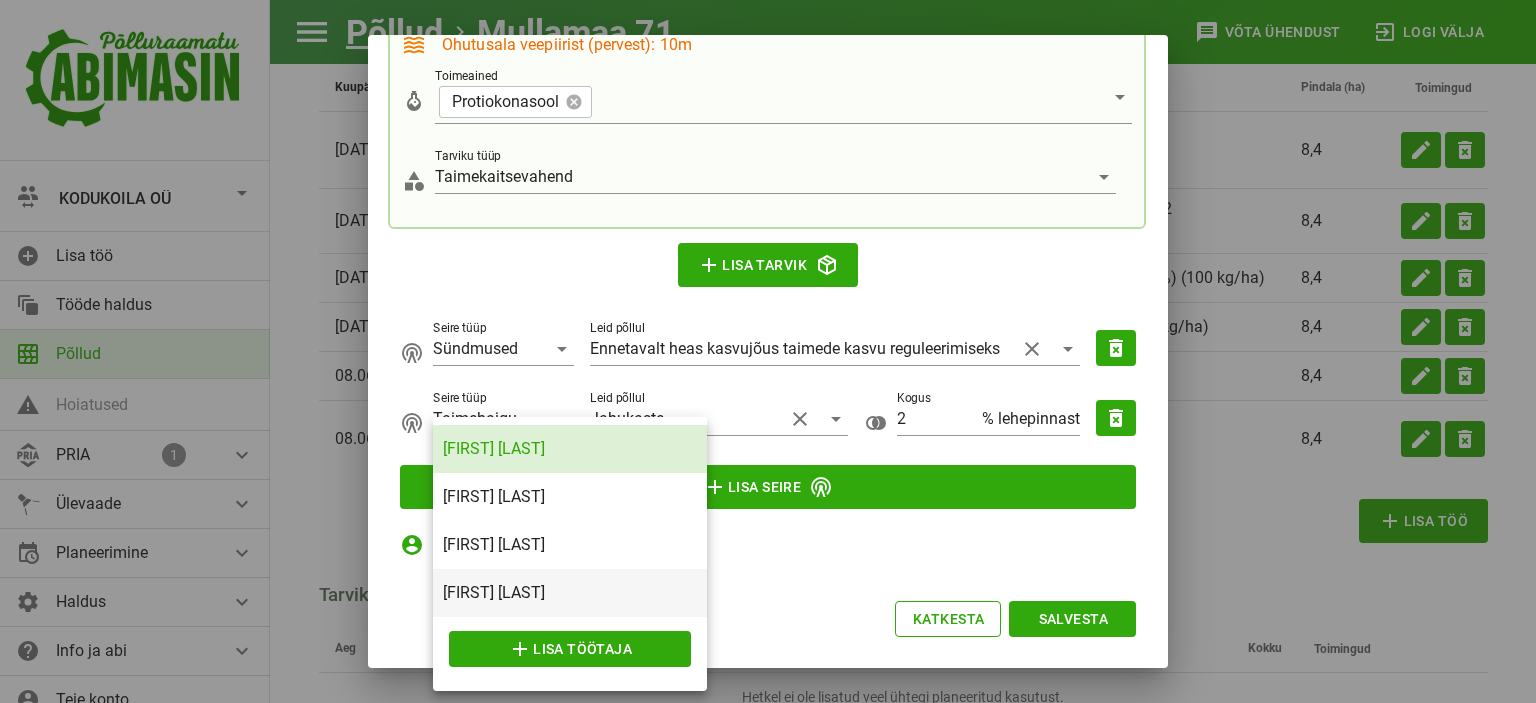click on "[FIRST] [LAST]" at bounding box center (570, 592) 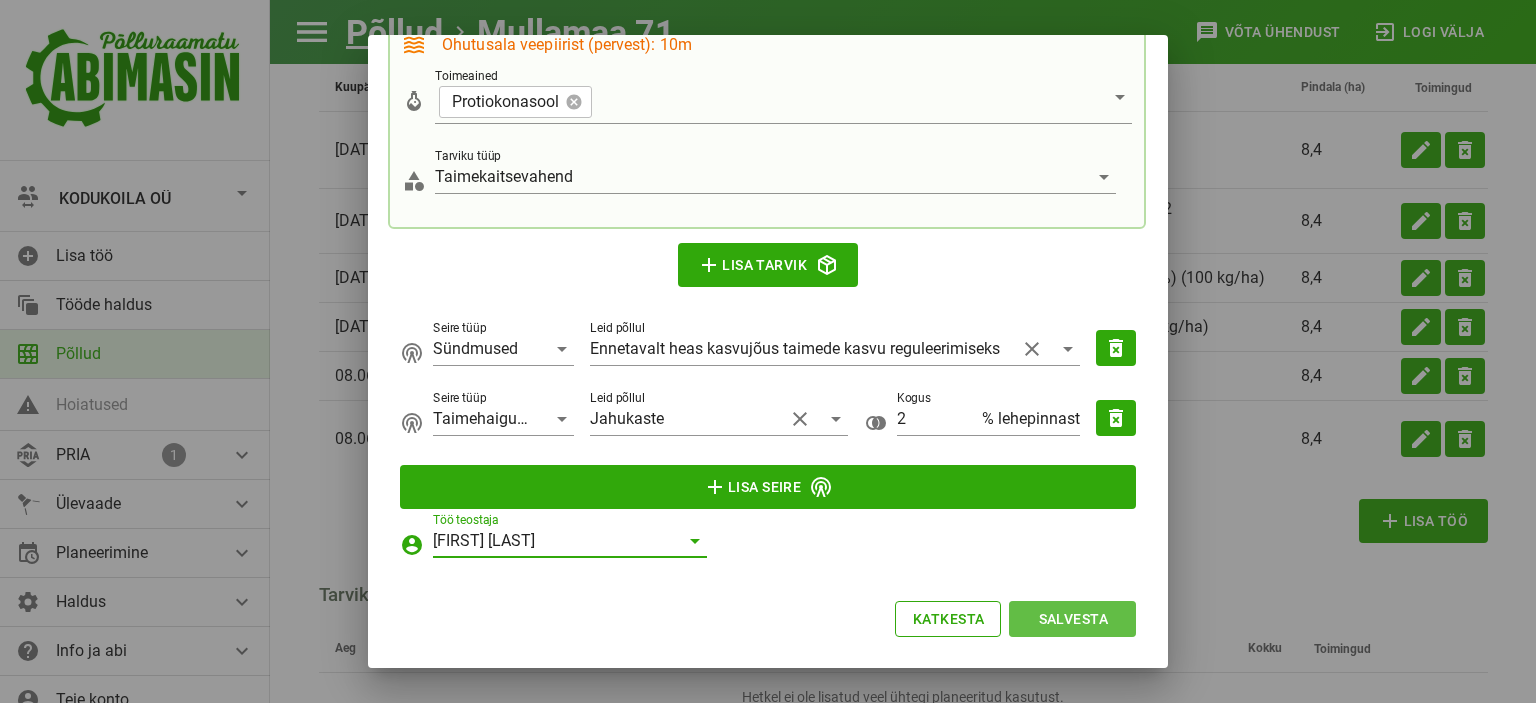 click on "Salvesta" at bounding box center [1072, 619] 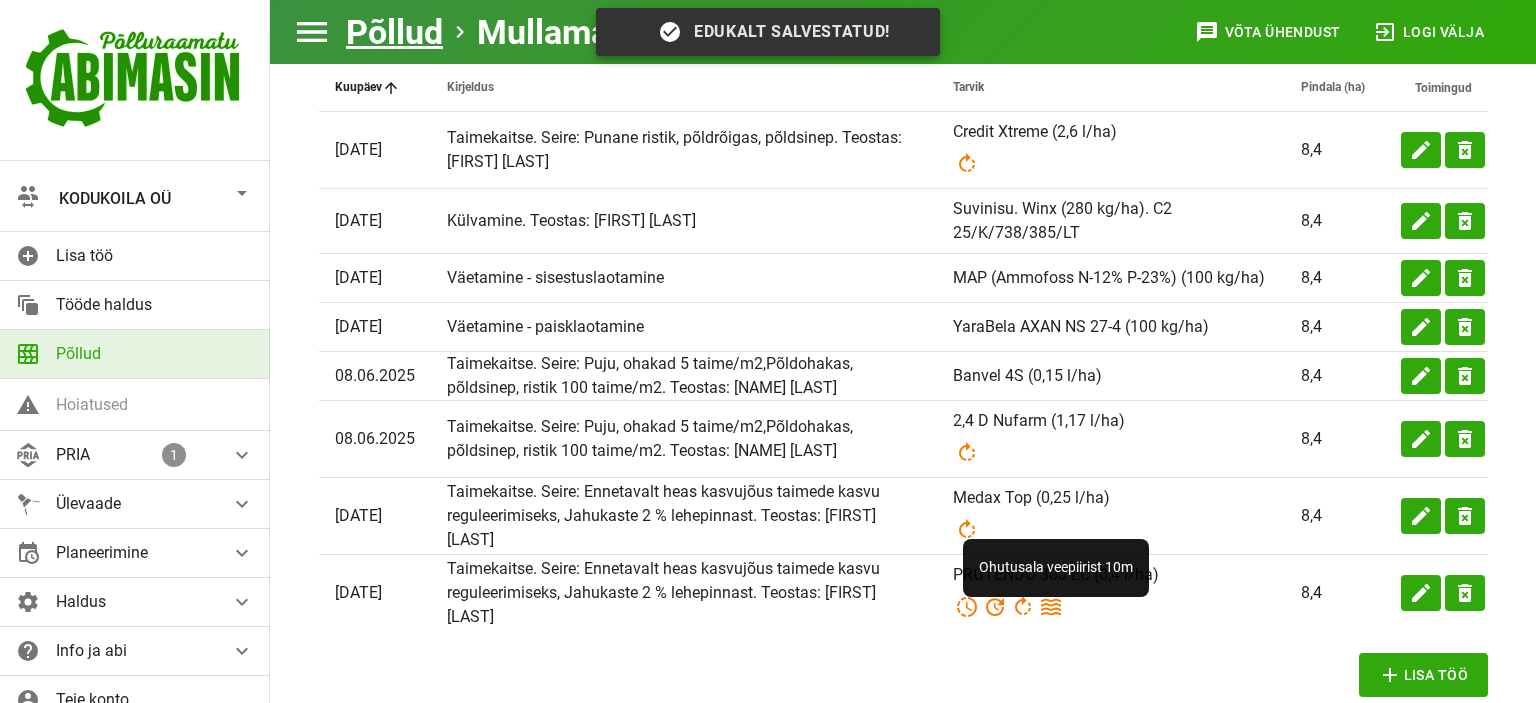 scroll, scrollTop: 0, scrollLeft: 0, axis: both 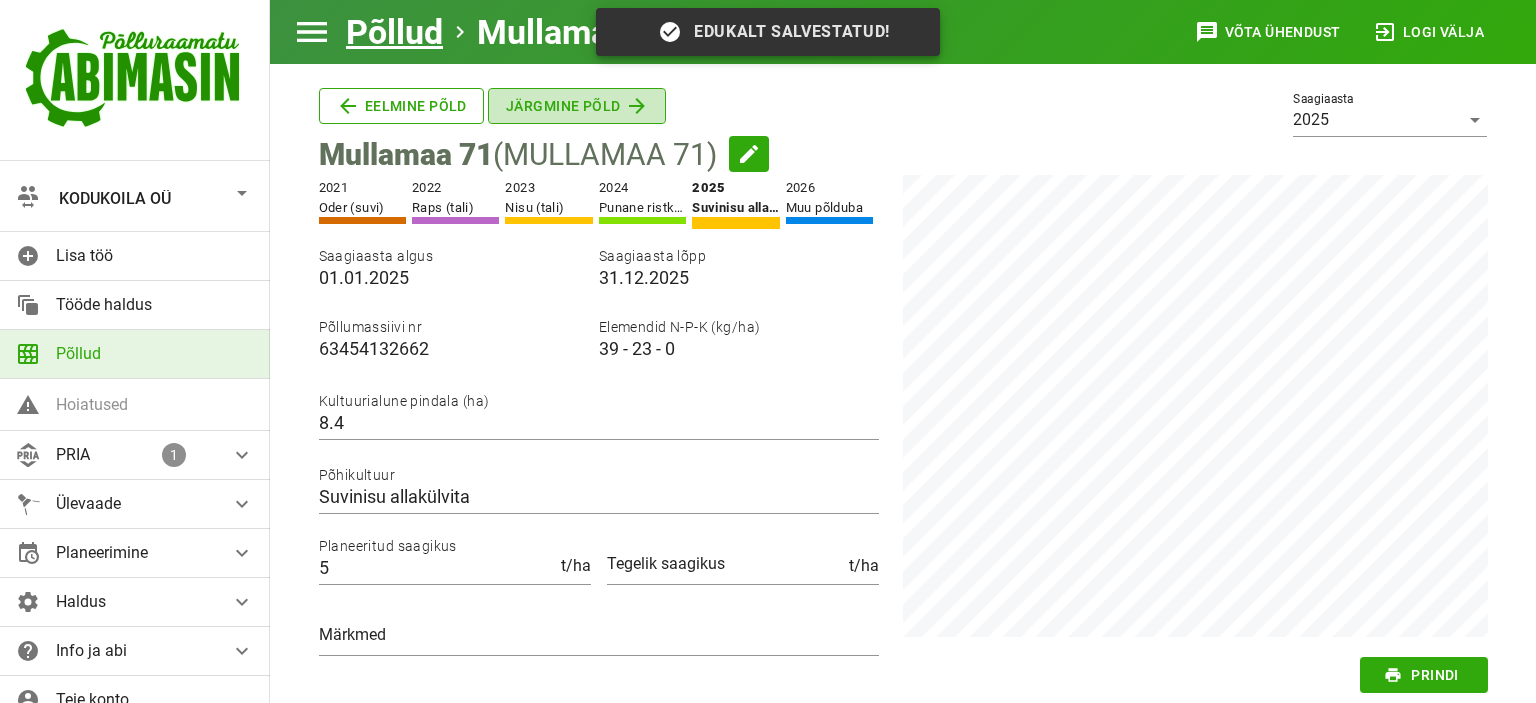 click on "Järgmine põld" at bounding box center (401, 106) 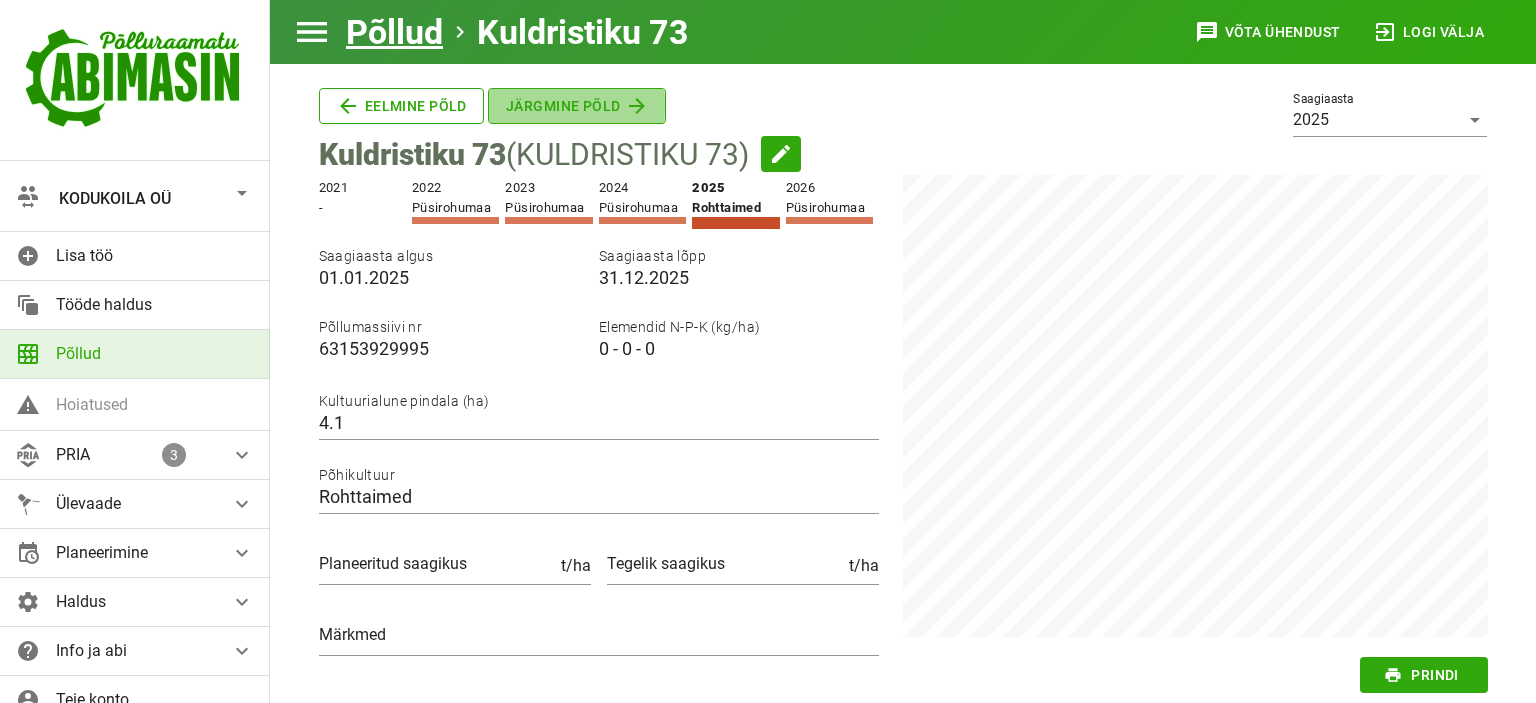 click at bounding box center [637, 106] 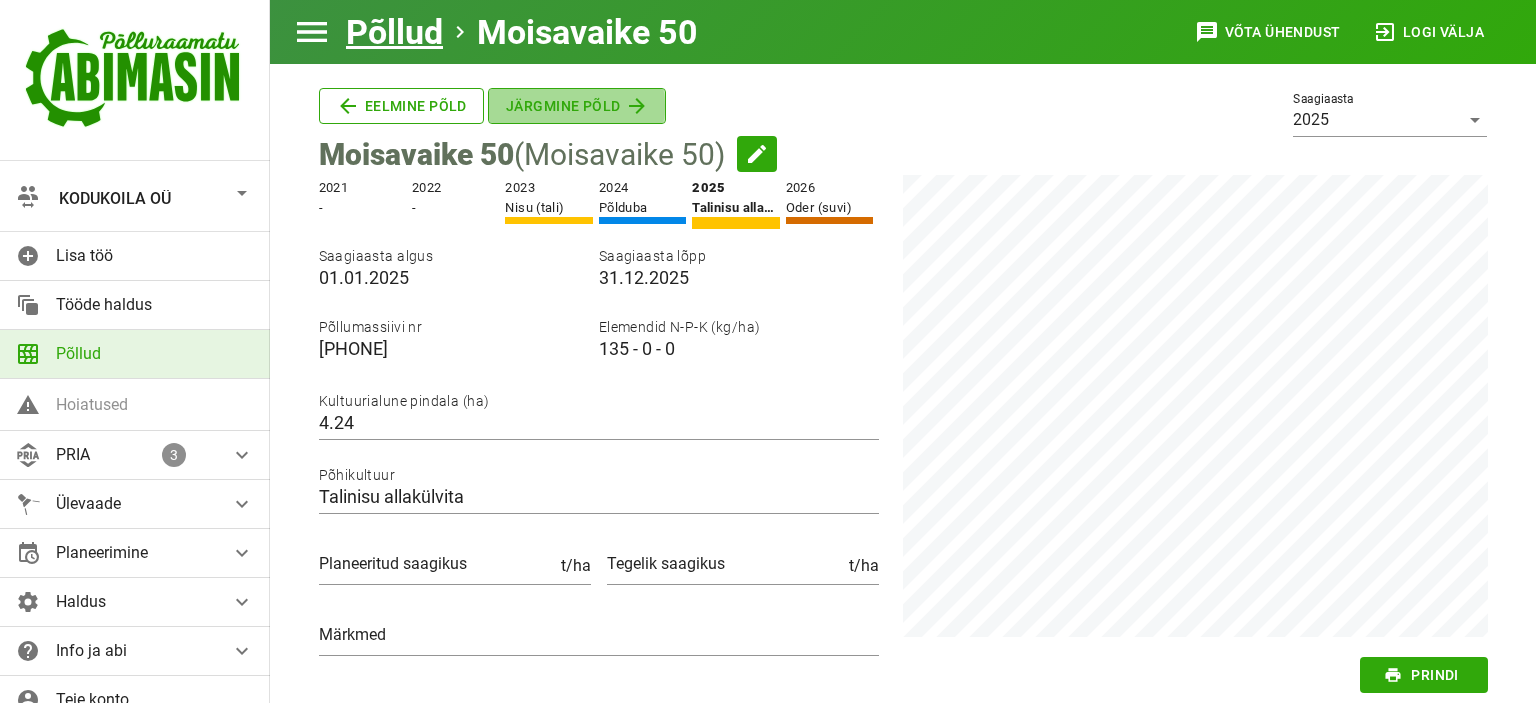 click at bounding box center (637, 106) 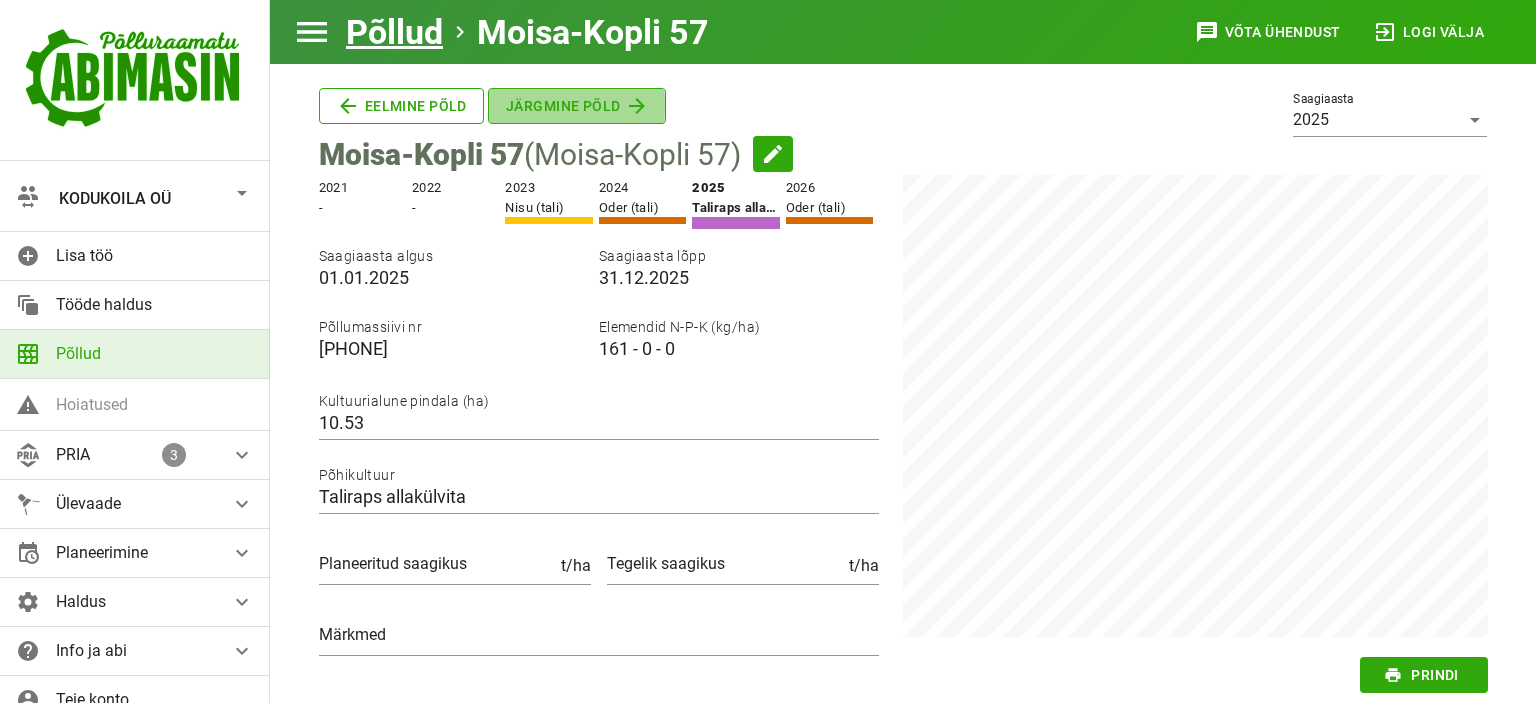 click at bounding box center [637, 106] 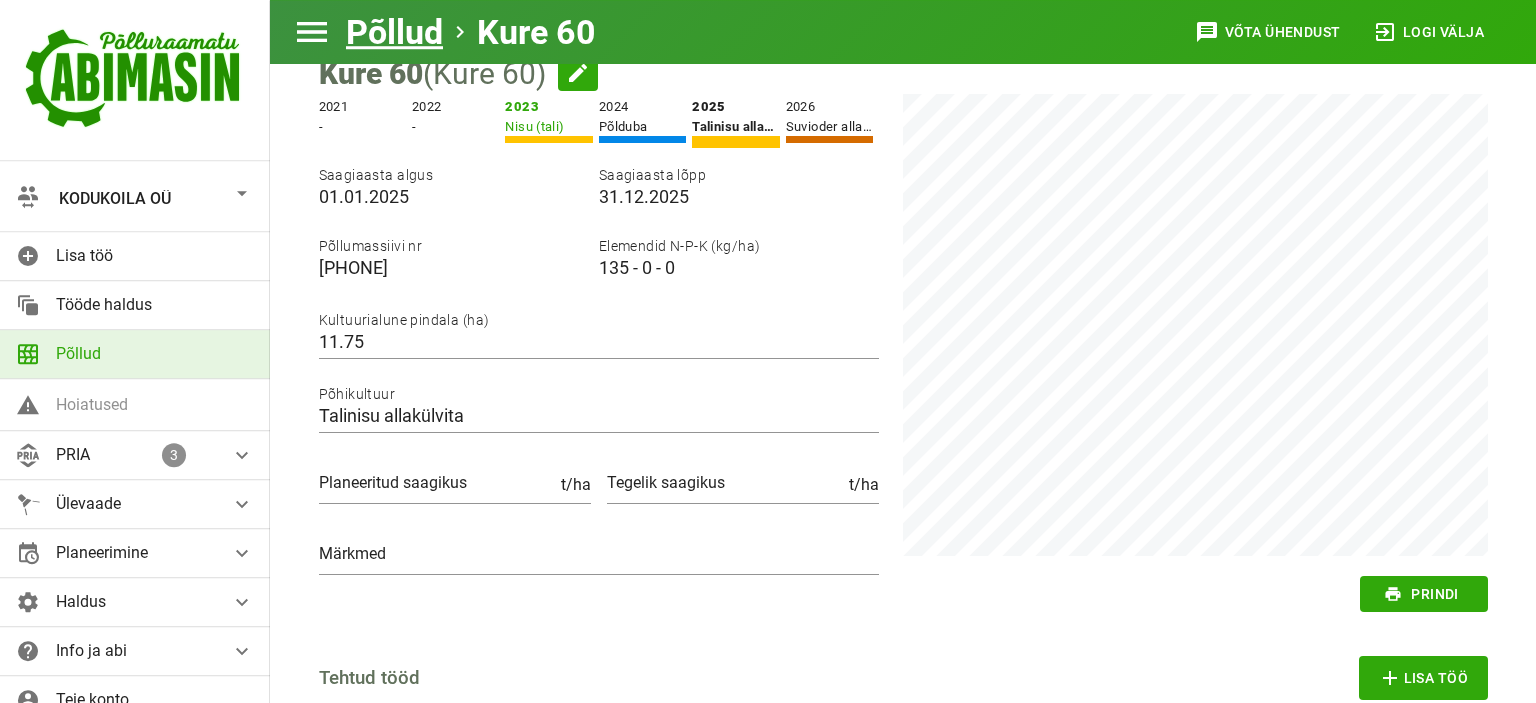scroll, scrollTop: 0, scrollLeft: 0, axis: both 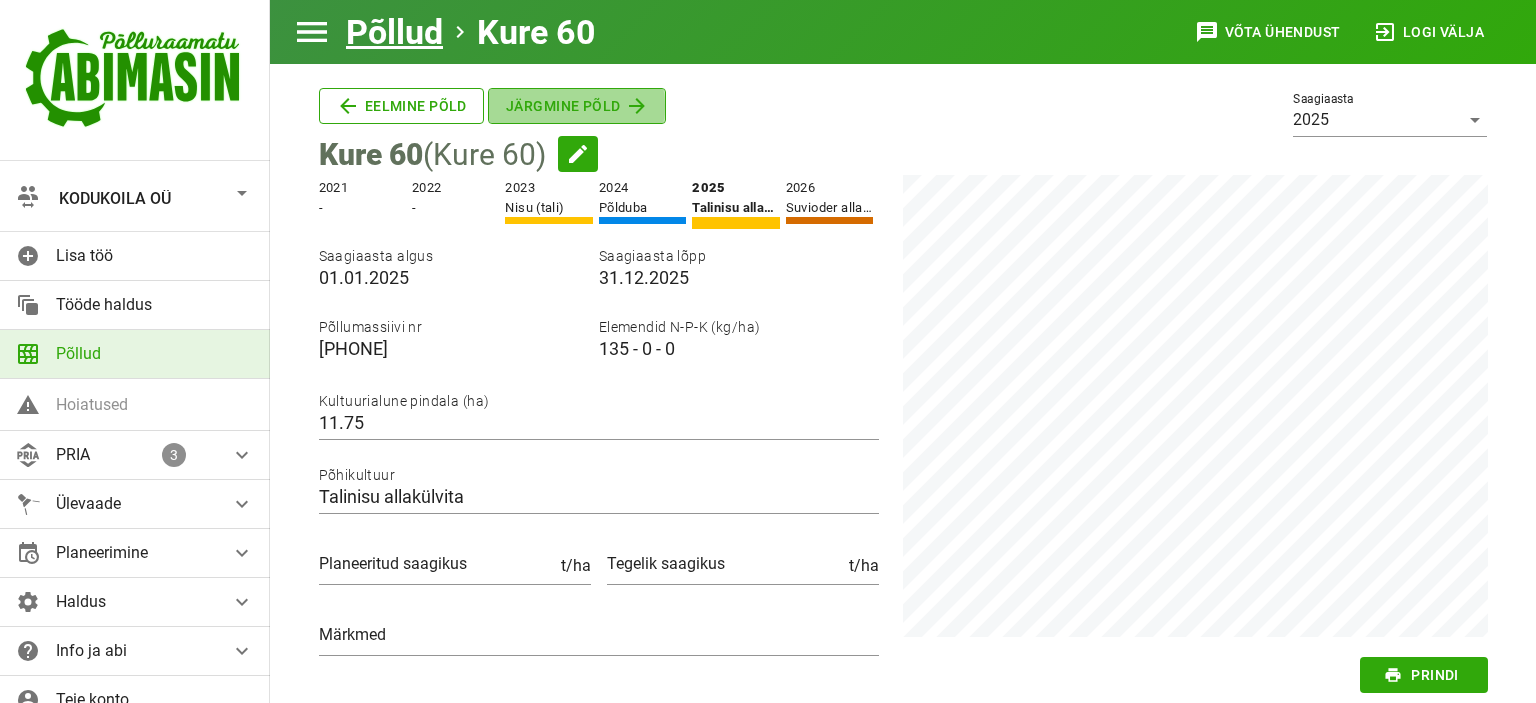 click on "Järgmine põld" at bounding box center (401, 106) 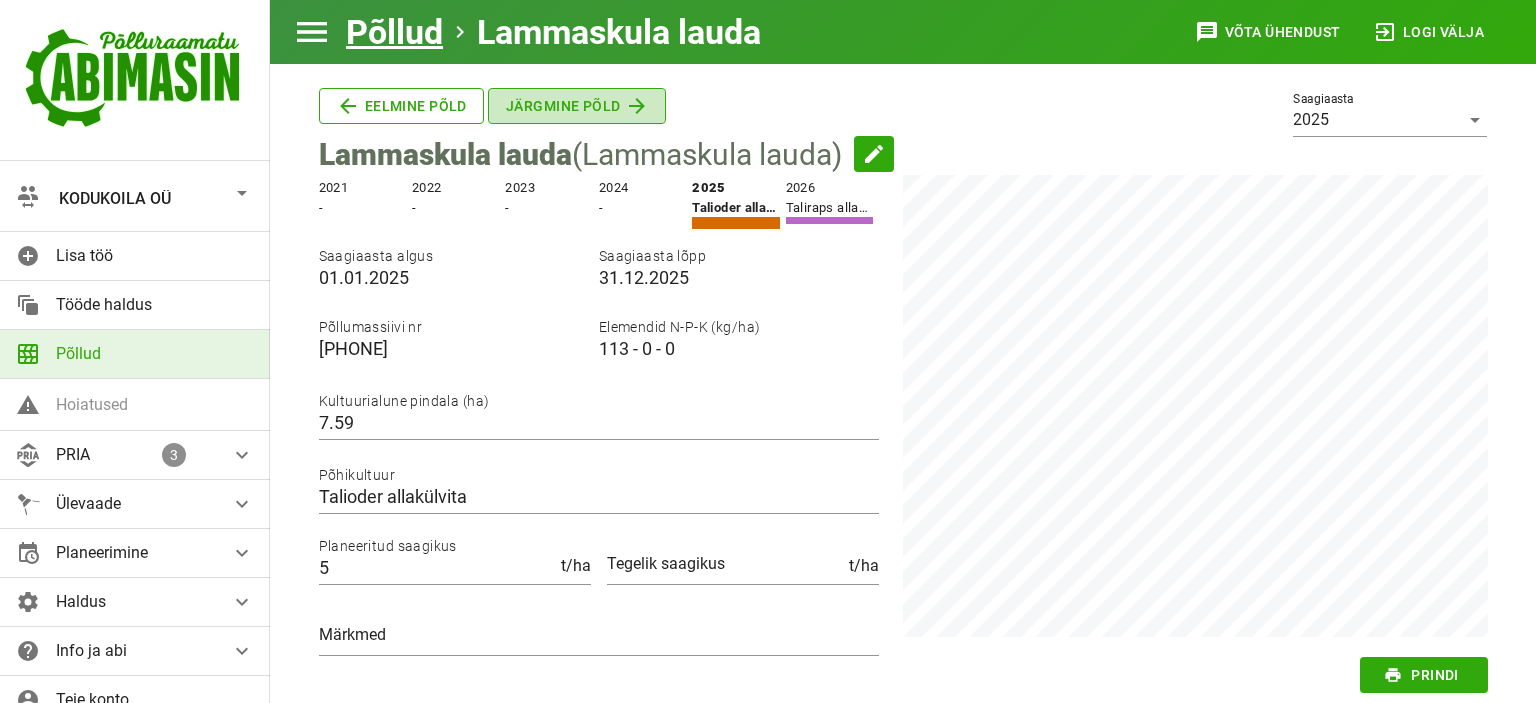 click at bounding box center [637, 106] 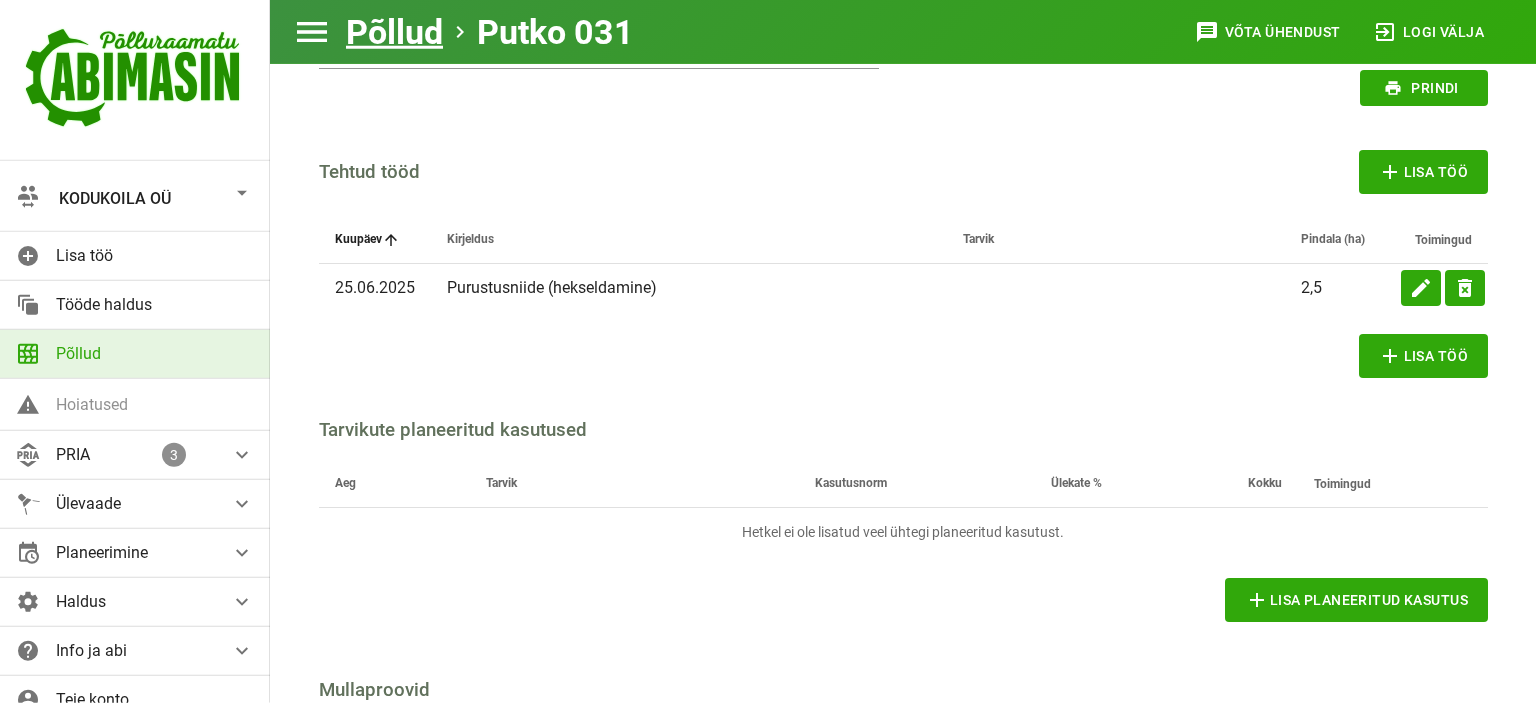 scroll, scrollTop: 453, scrollLeft: 0, axis: vertical 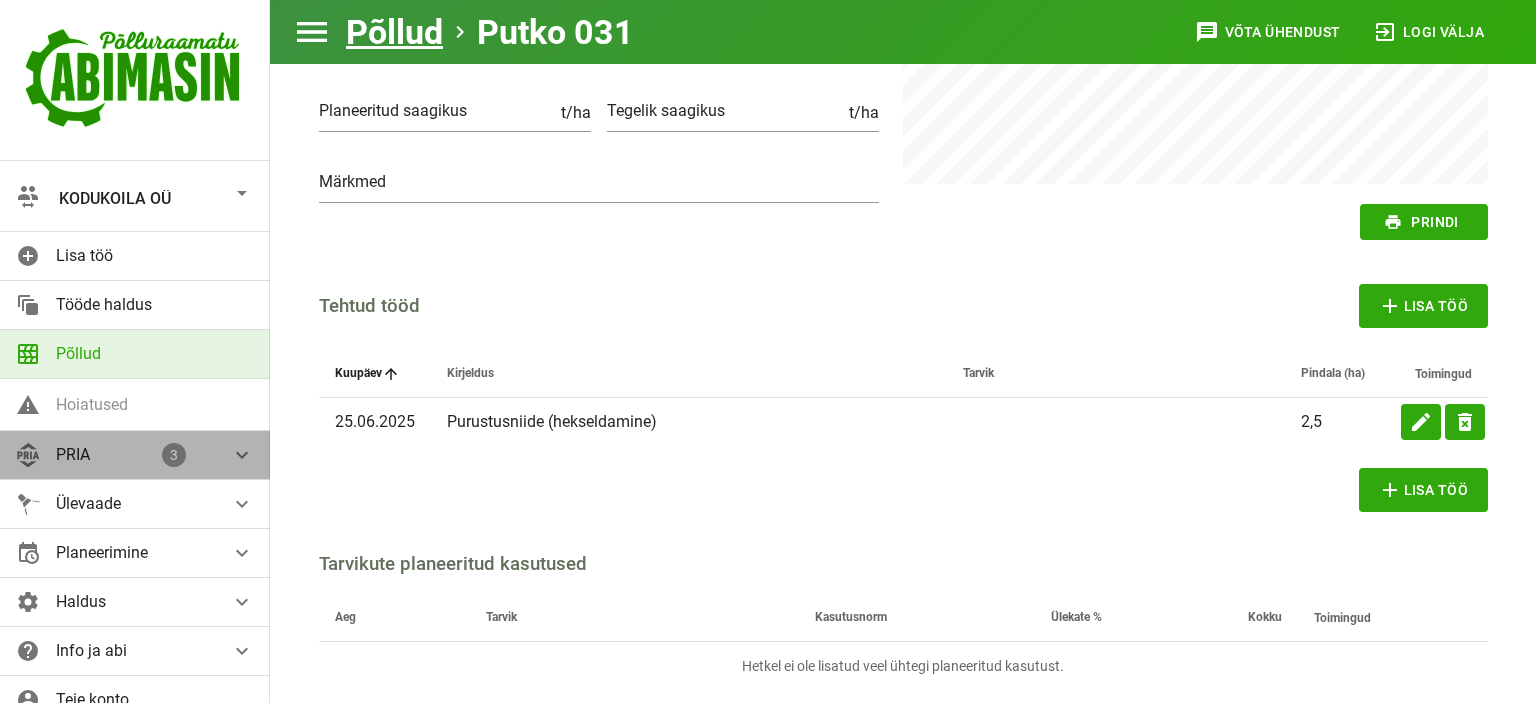 click on "PRIA" at bounding box center [107, 454] 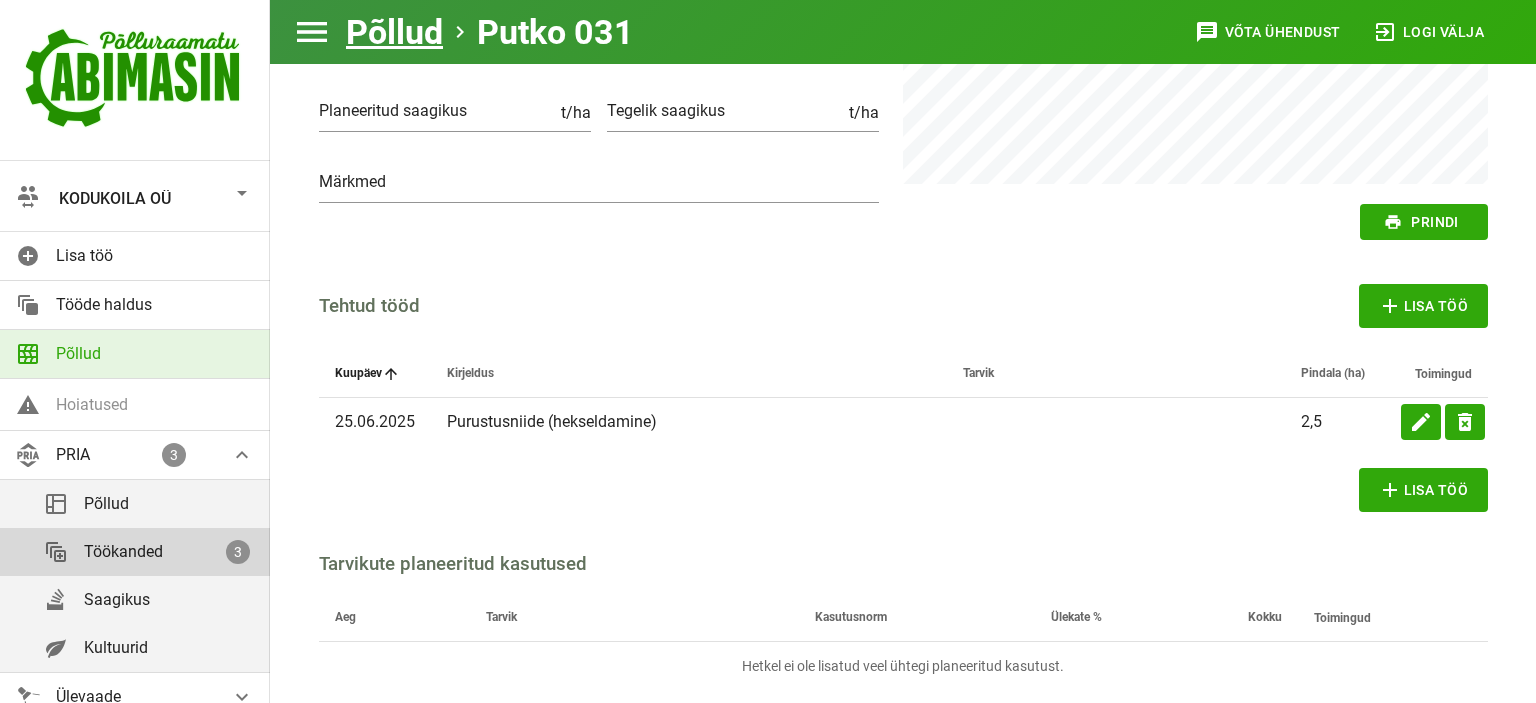 click on "Töökanded" at bounding box center [153, 551] 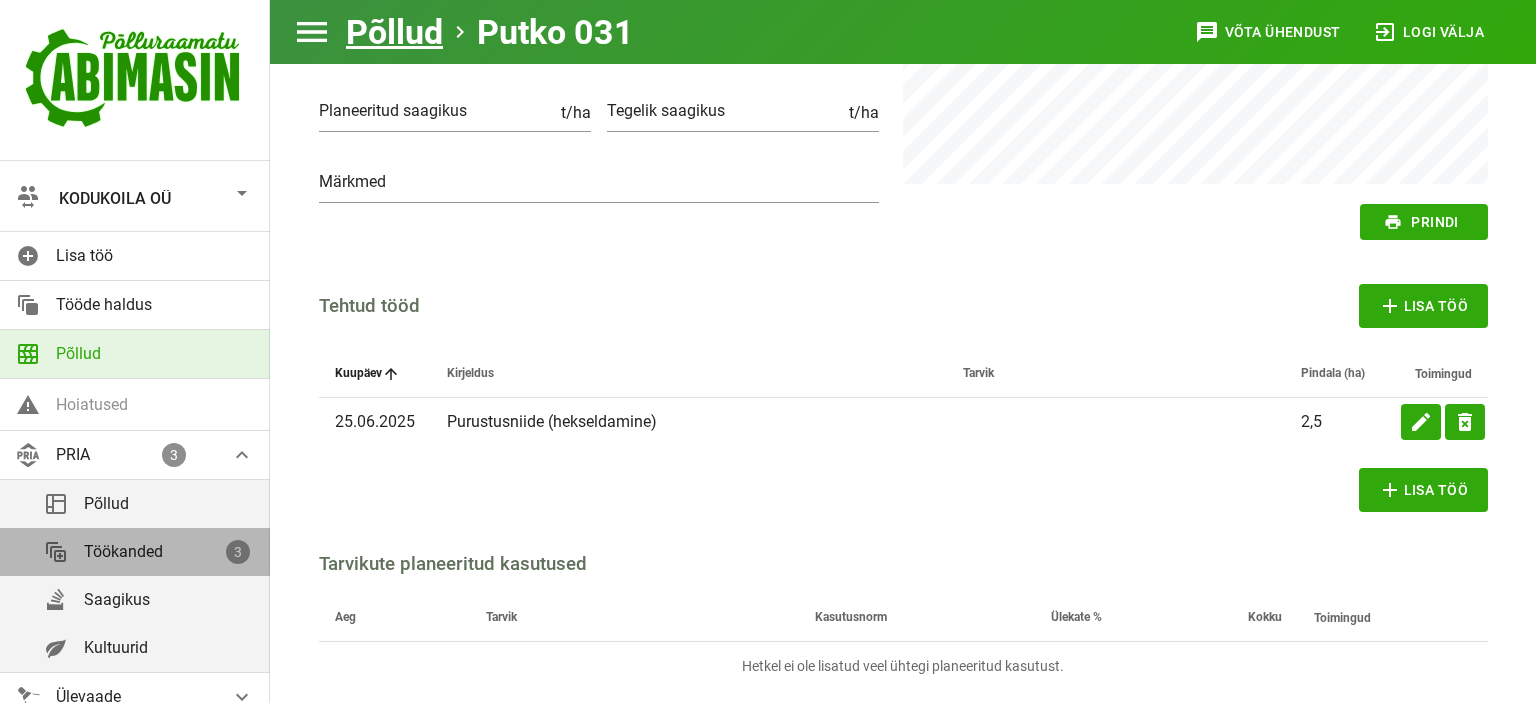 scroll, scrollTop: 0, scrollLeft: 0, axis: both 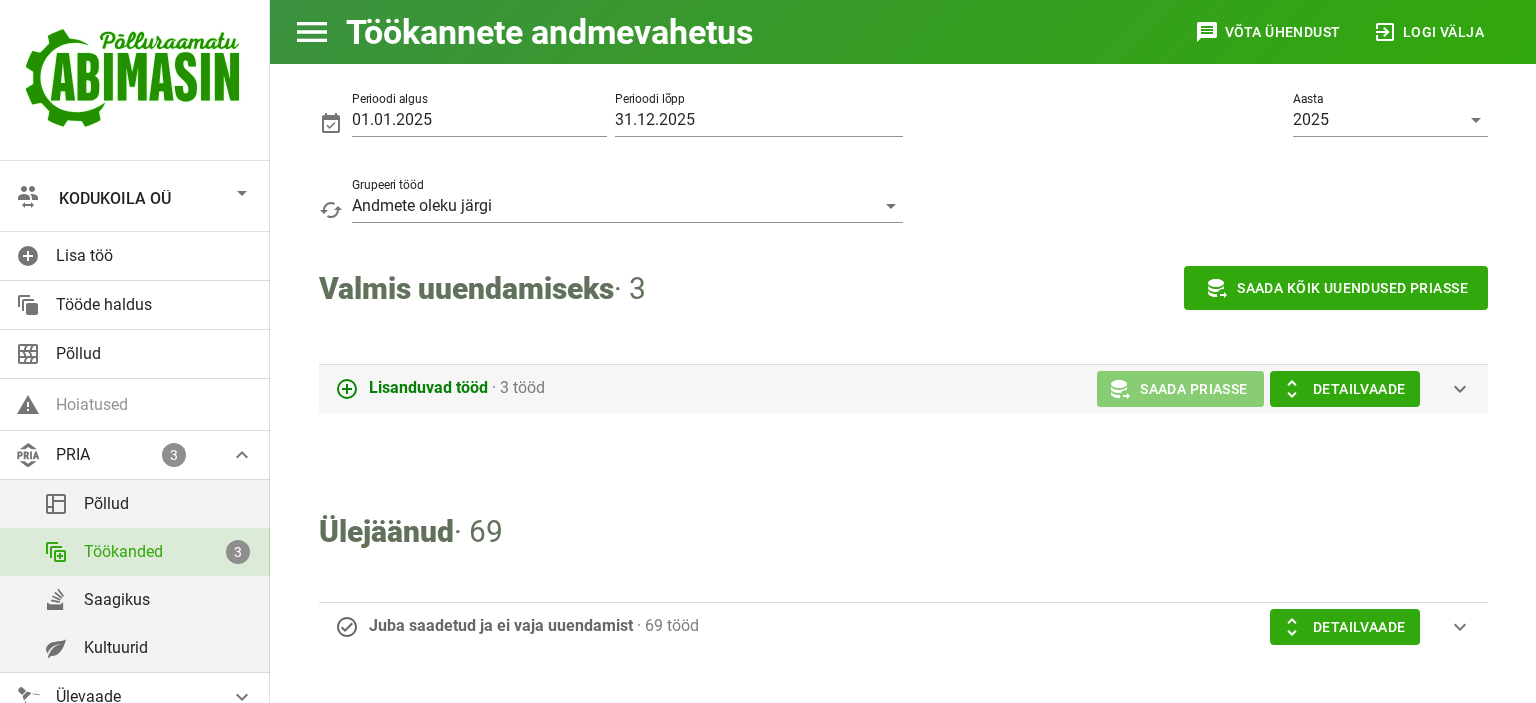 click on "Saada PRIAsse" at bounding box center (1177, 389) 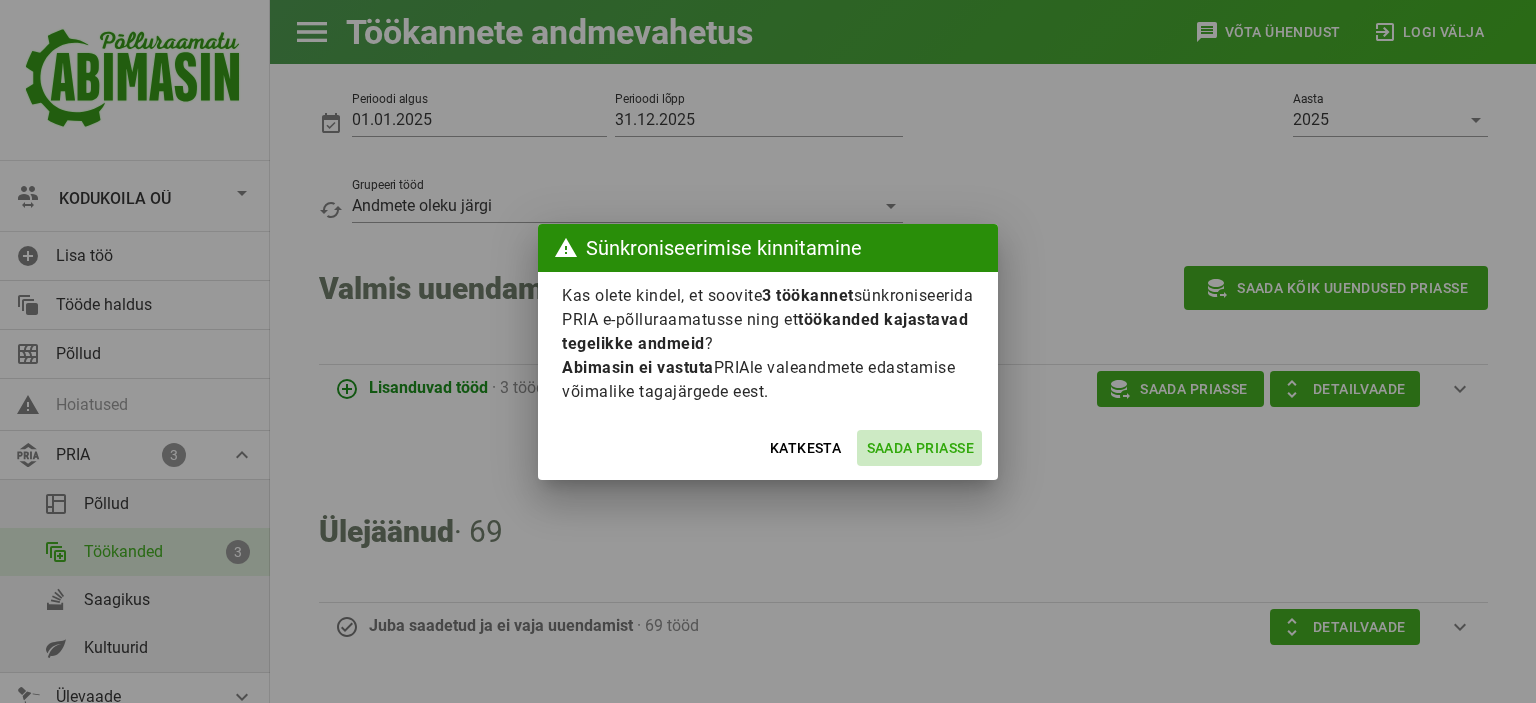 click on "SAADA PRIASSE" at bounding box center [919, 448] 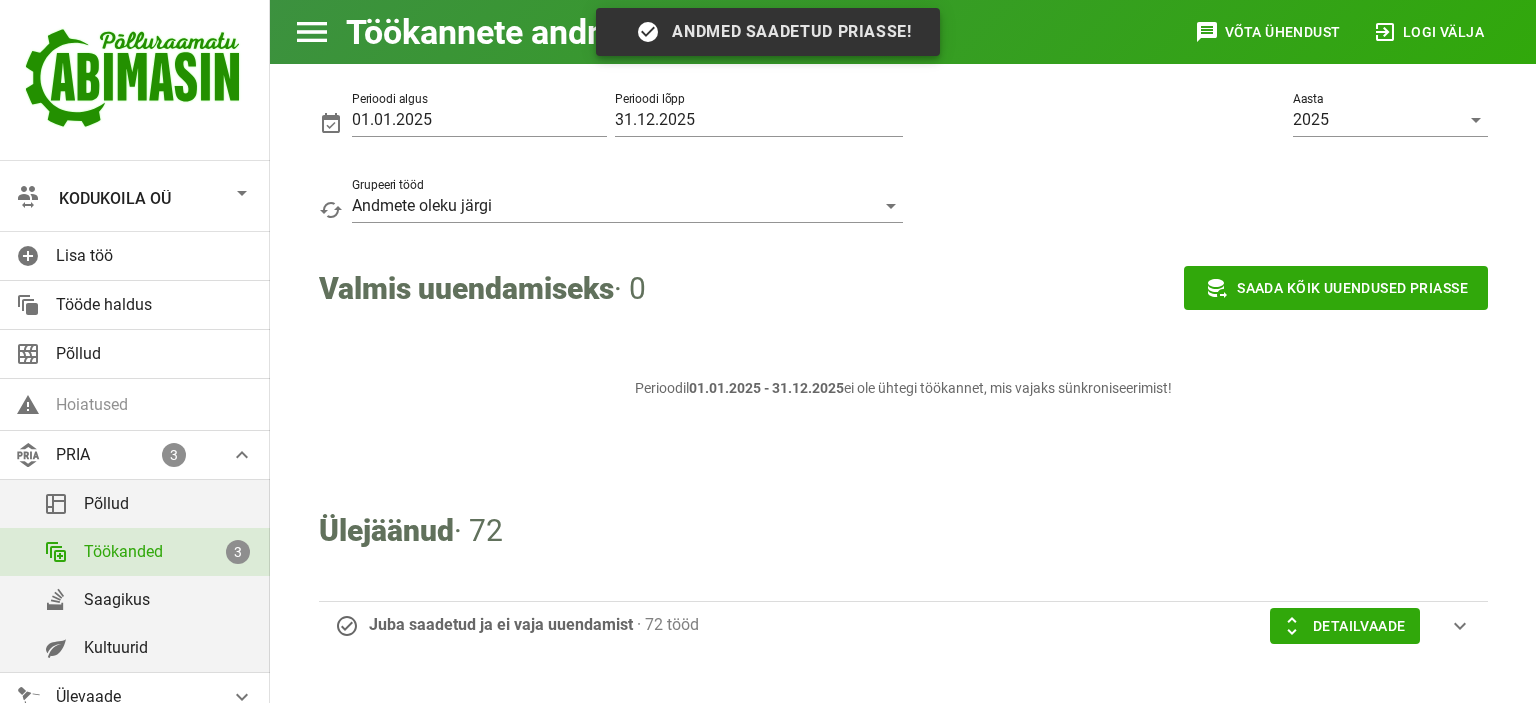 click on "Kodukoila oü" at bounding box center [137, 193] 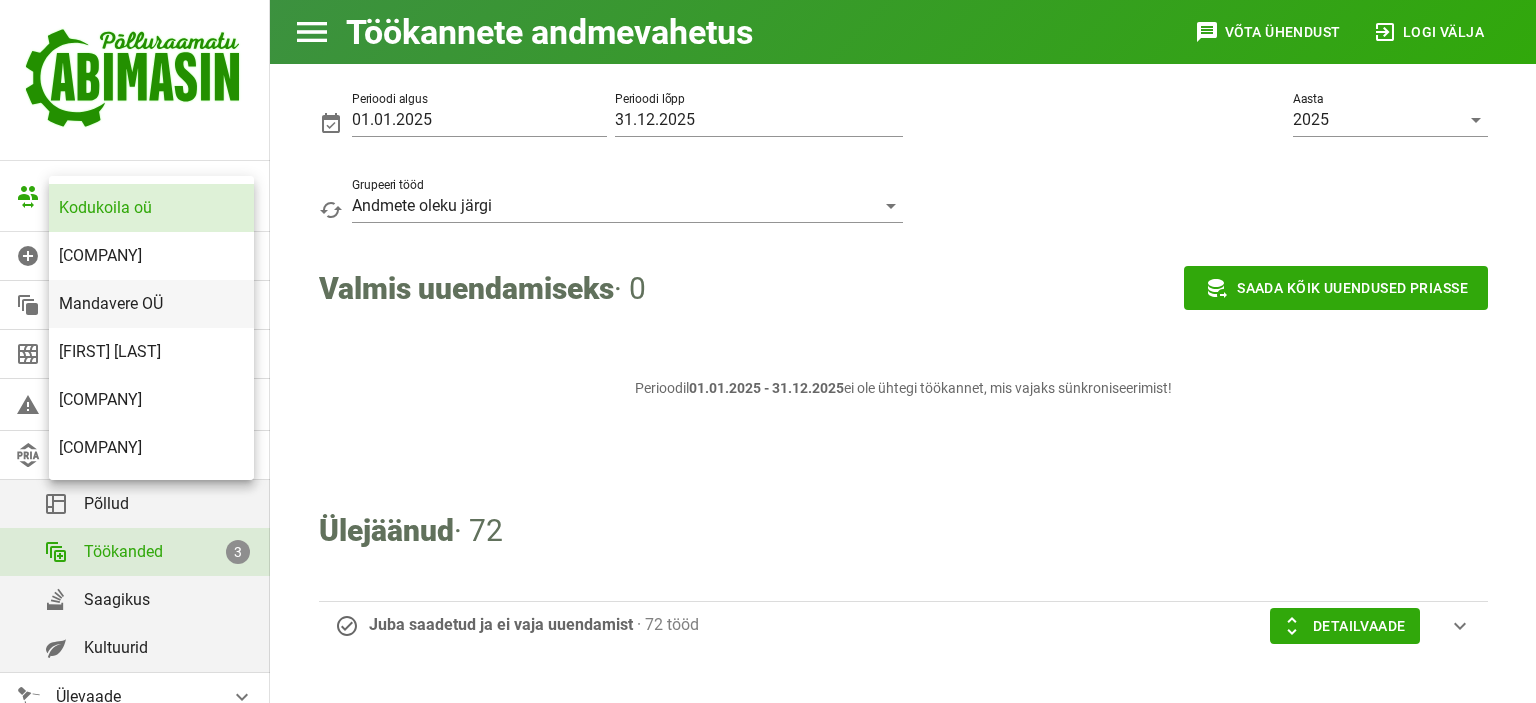 click on "Mandavere OÜ" at bounding box center [151, 303] 